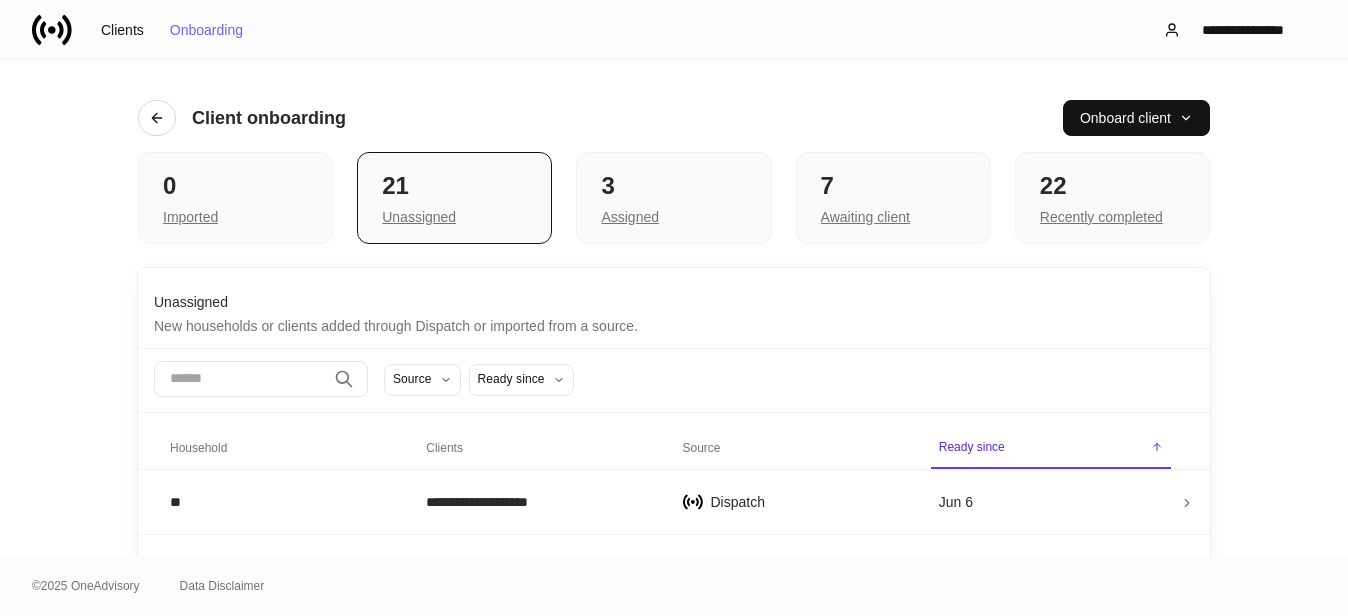 scroll, scrollTop: 0, scrollLeft: 0, axis: both 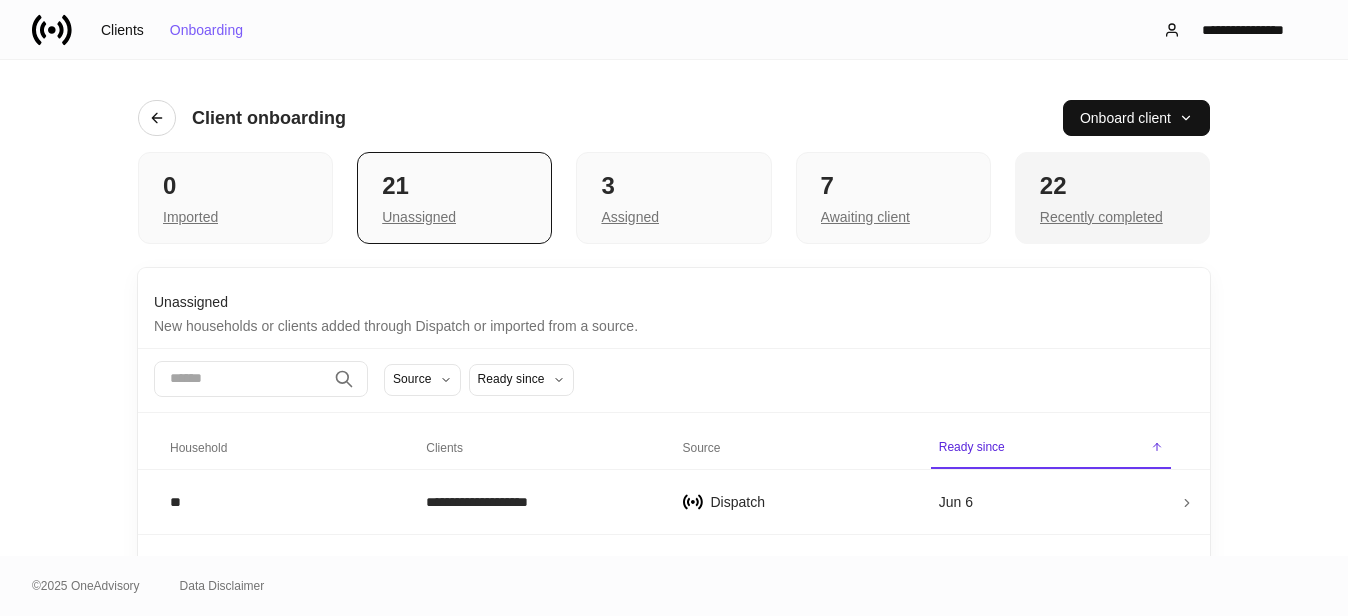 click on "22" at bounding box center (235, 186) 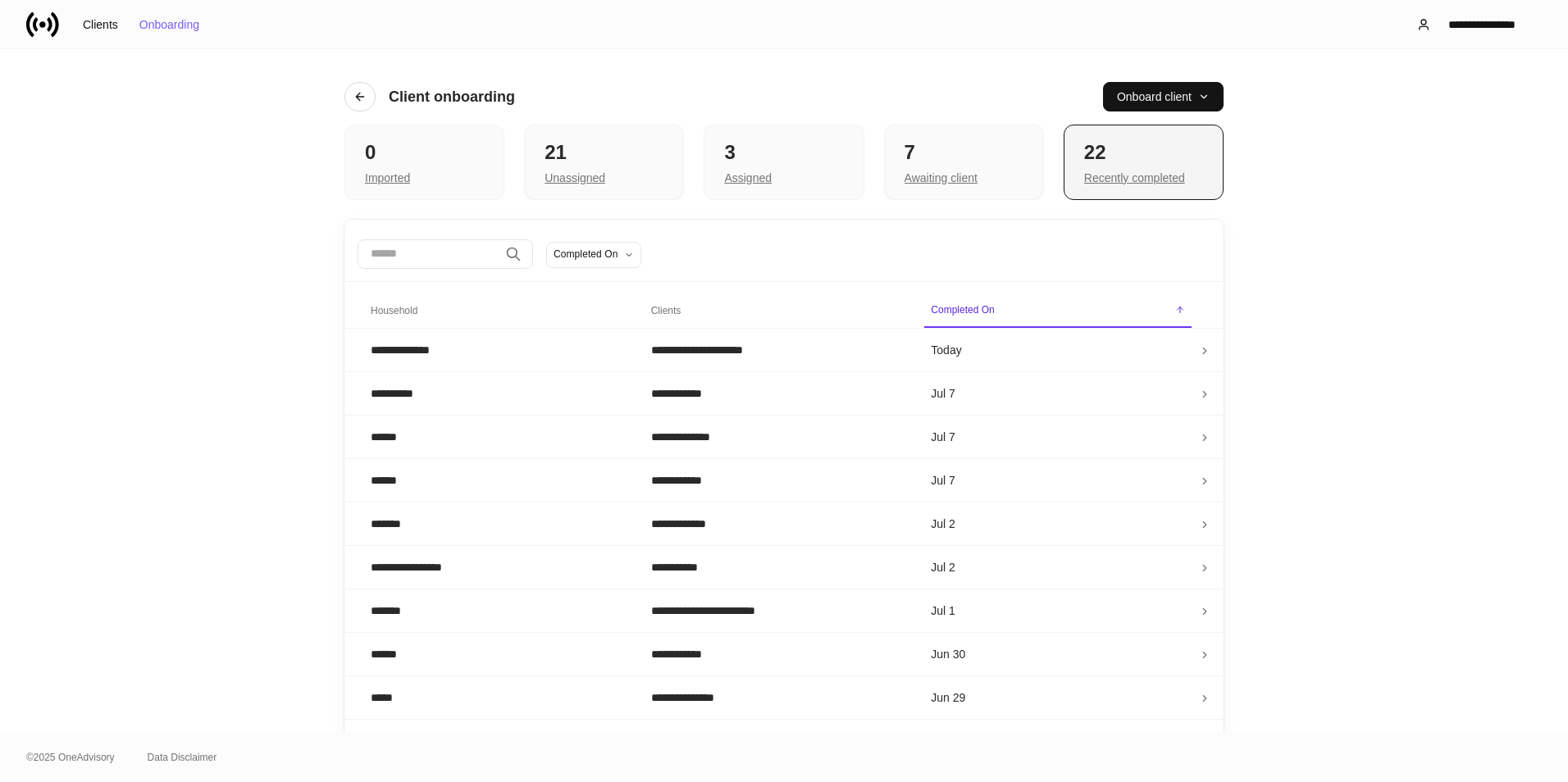 click on "Recently completed" at bounding box center [1143, 176] 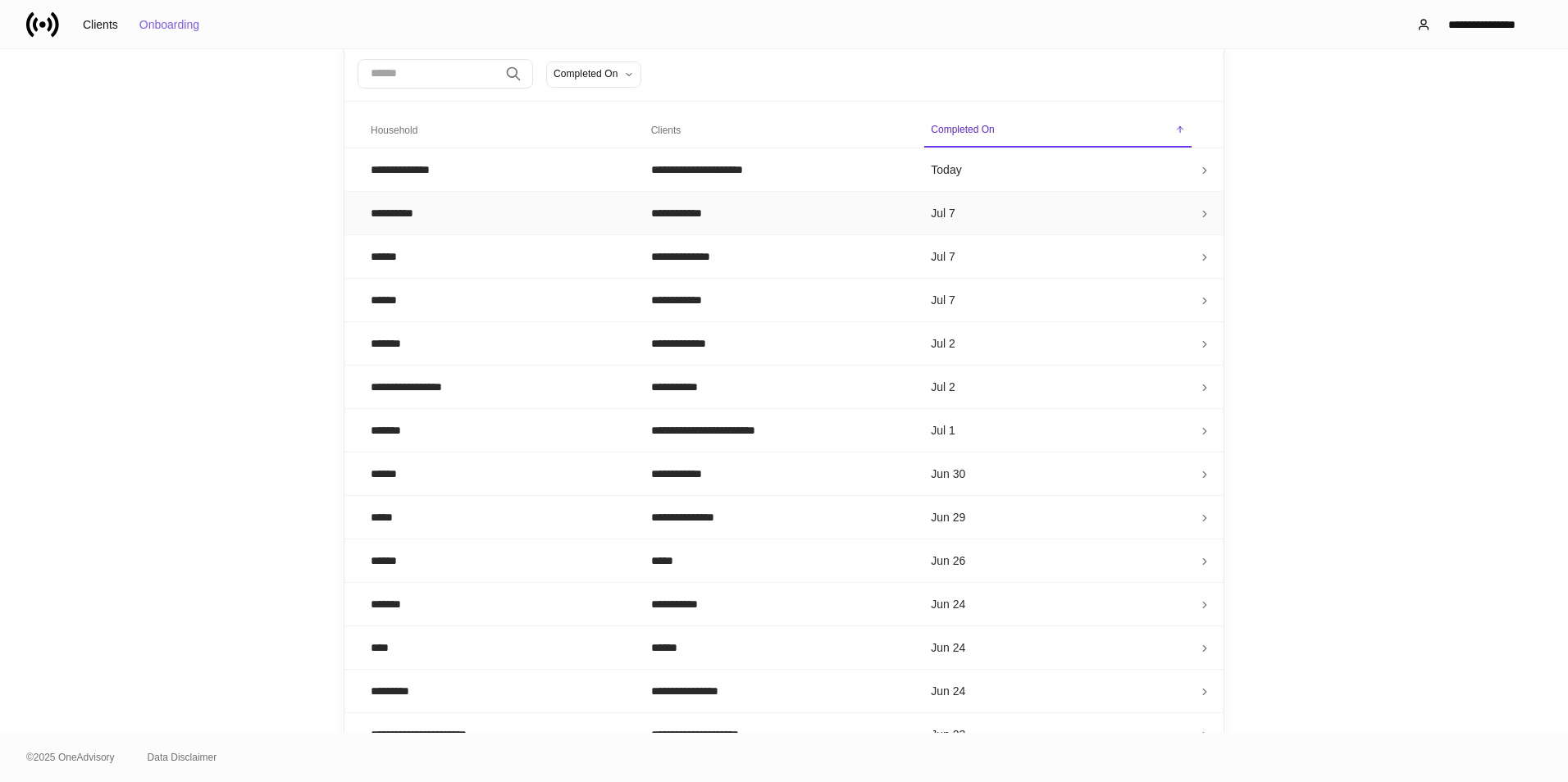 scroll, scrollTop: 0, scrollLeft: 0, axis: both 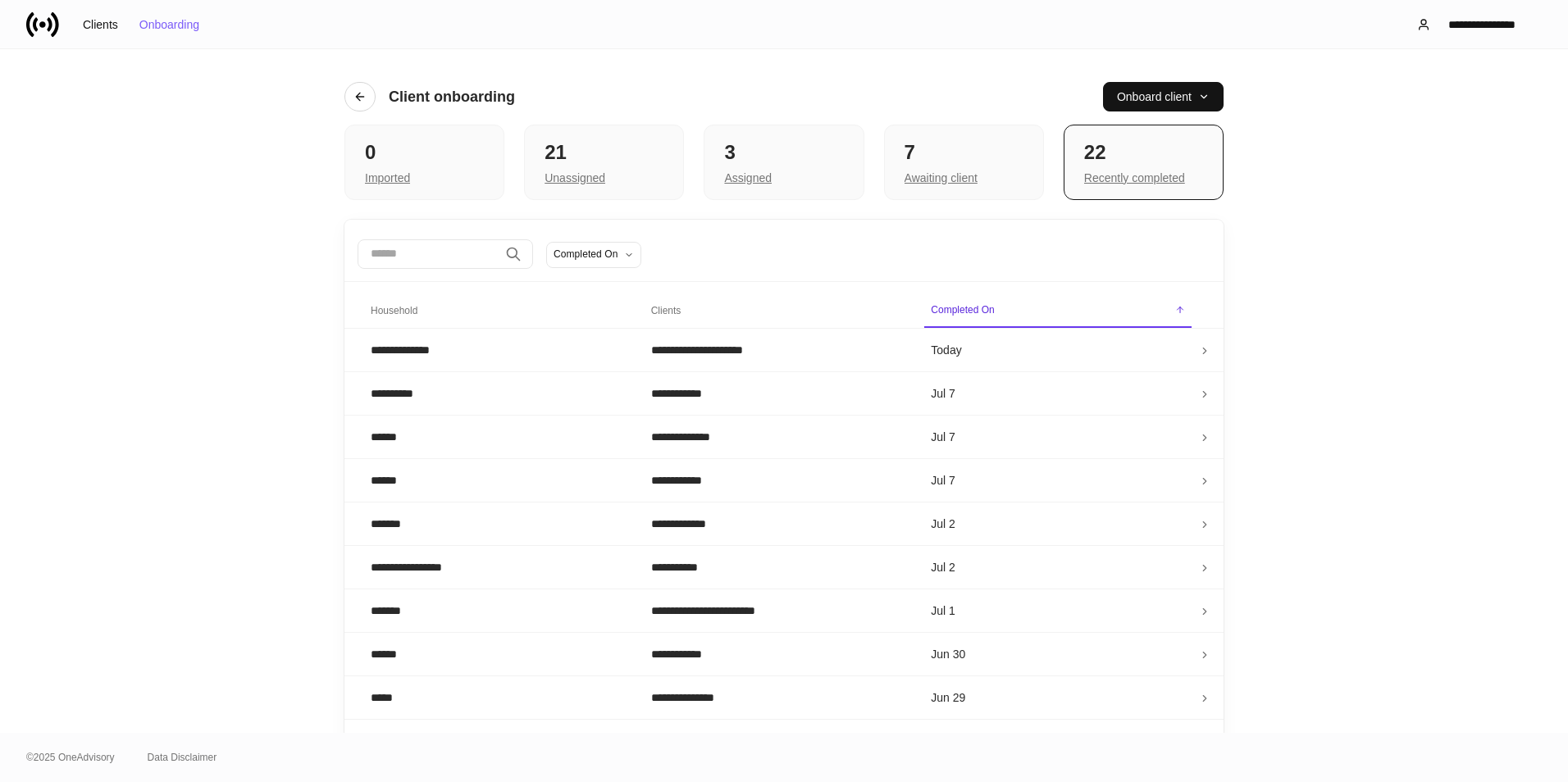 click at bounding box center (428, 254) 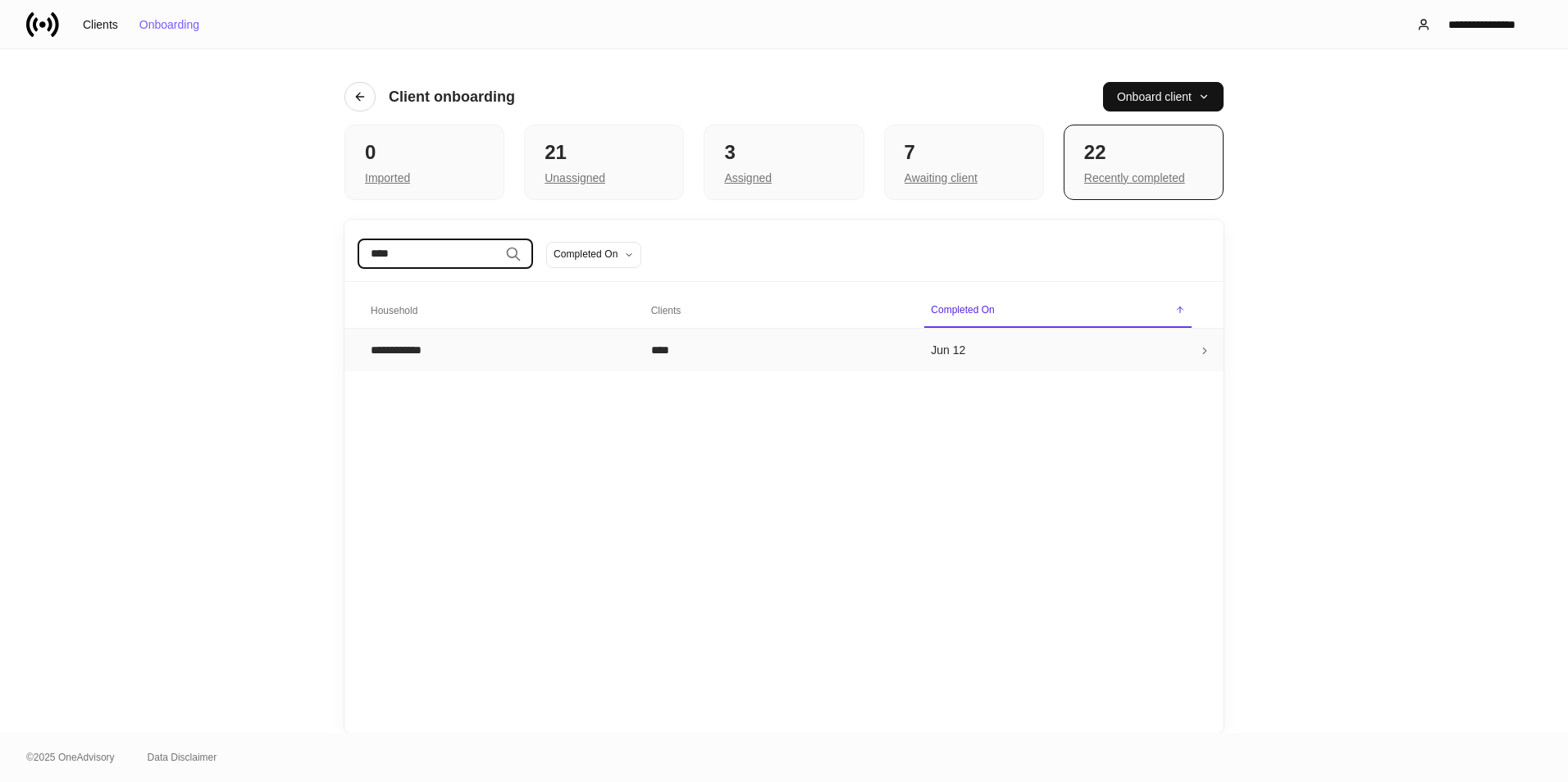 type on "****" 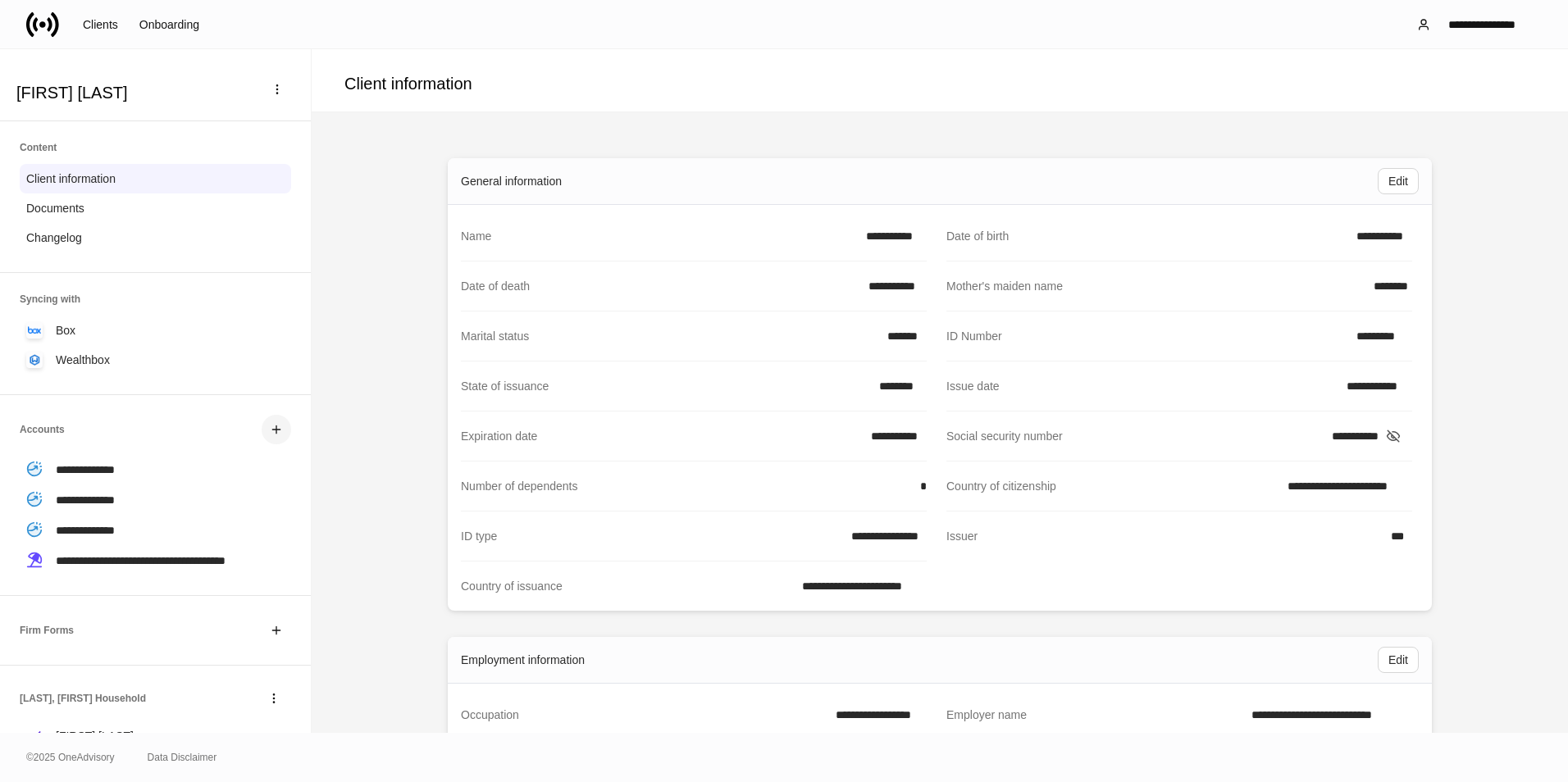 click at bounding box center (276, 429) 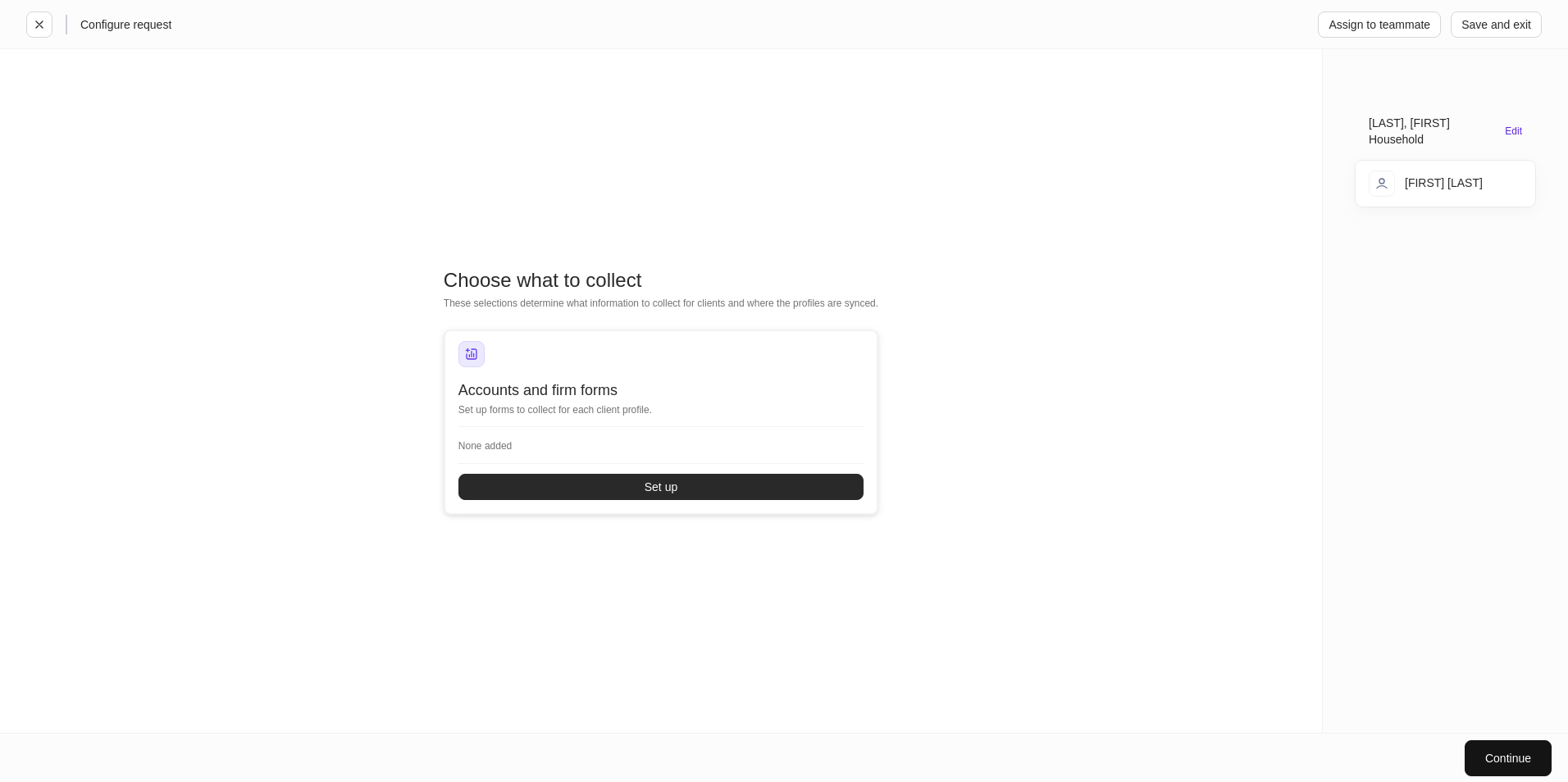 click on "Set up" at bounding box center [661, 487] 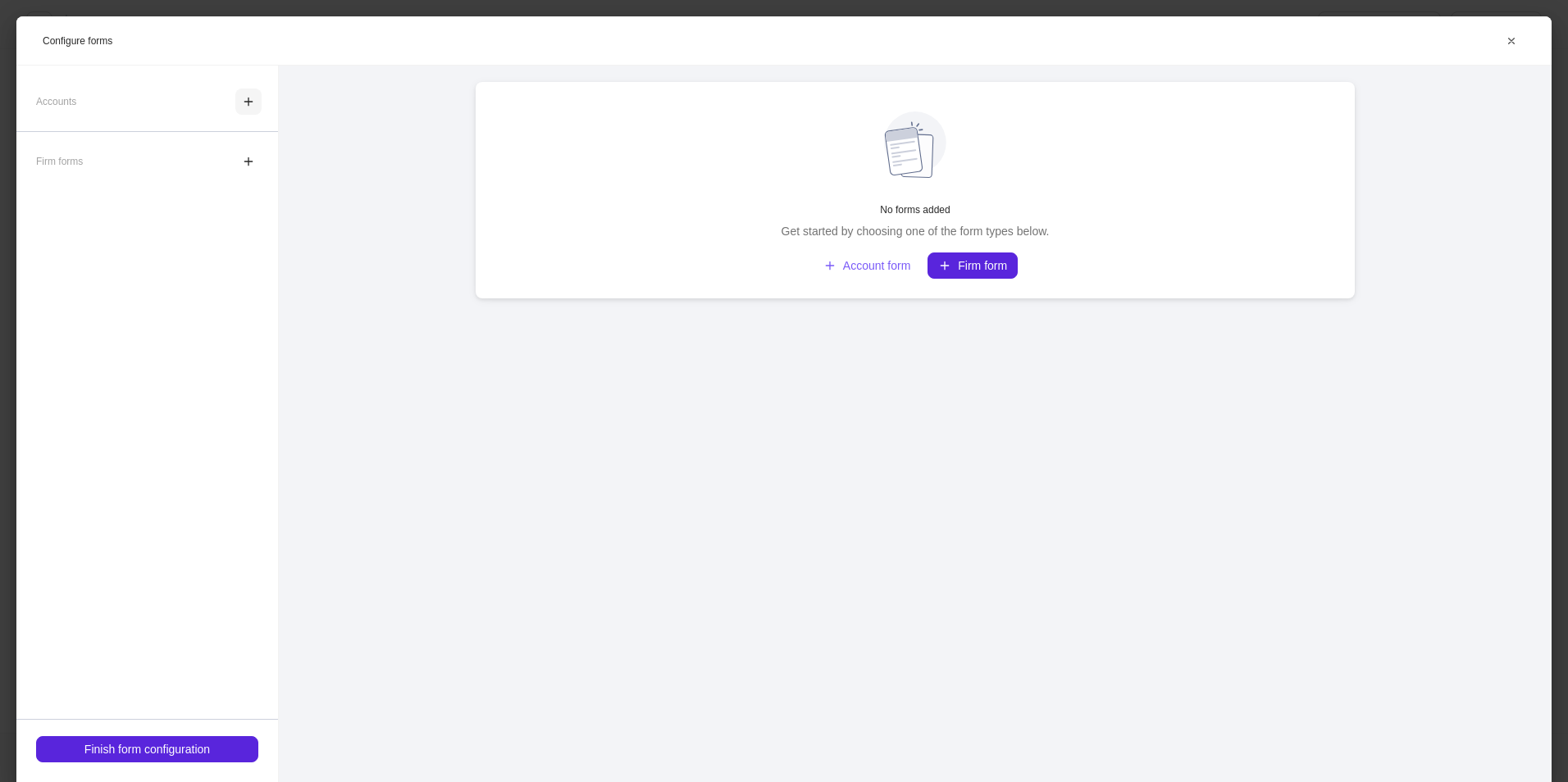click at bounding box center (248, 102) 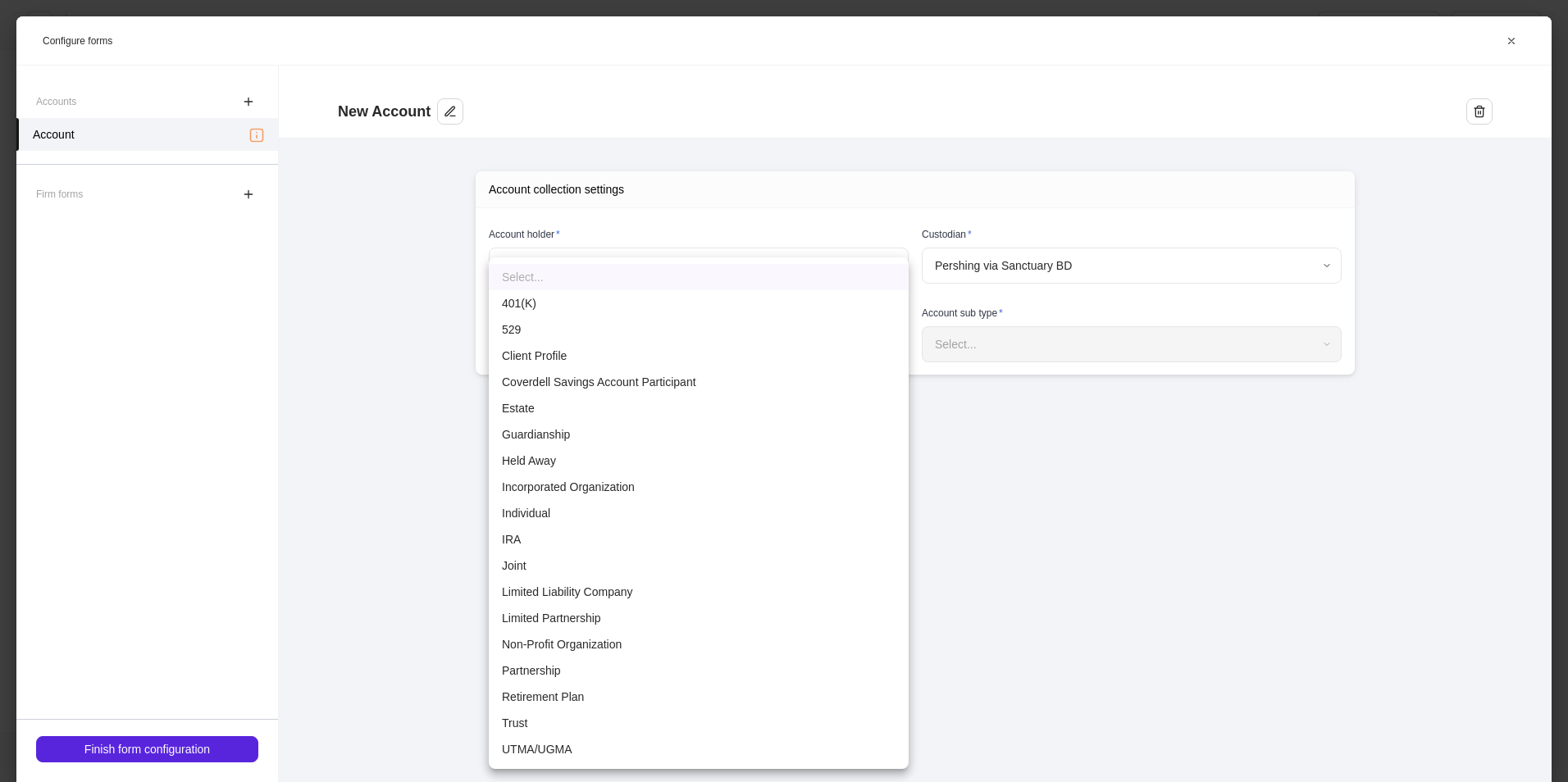 click on "**********" at bounding box center (784, 391) 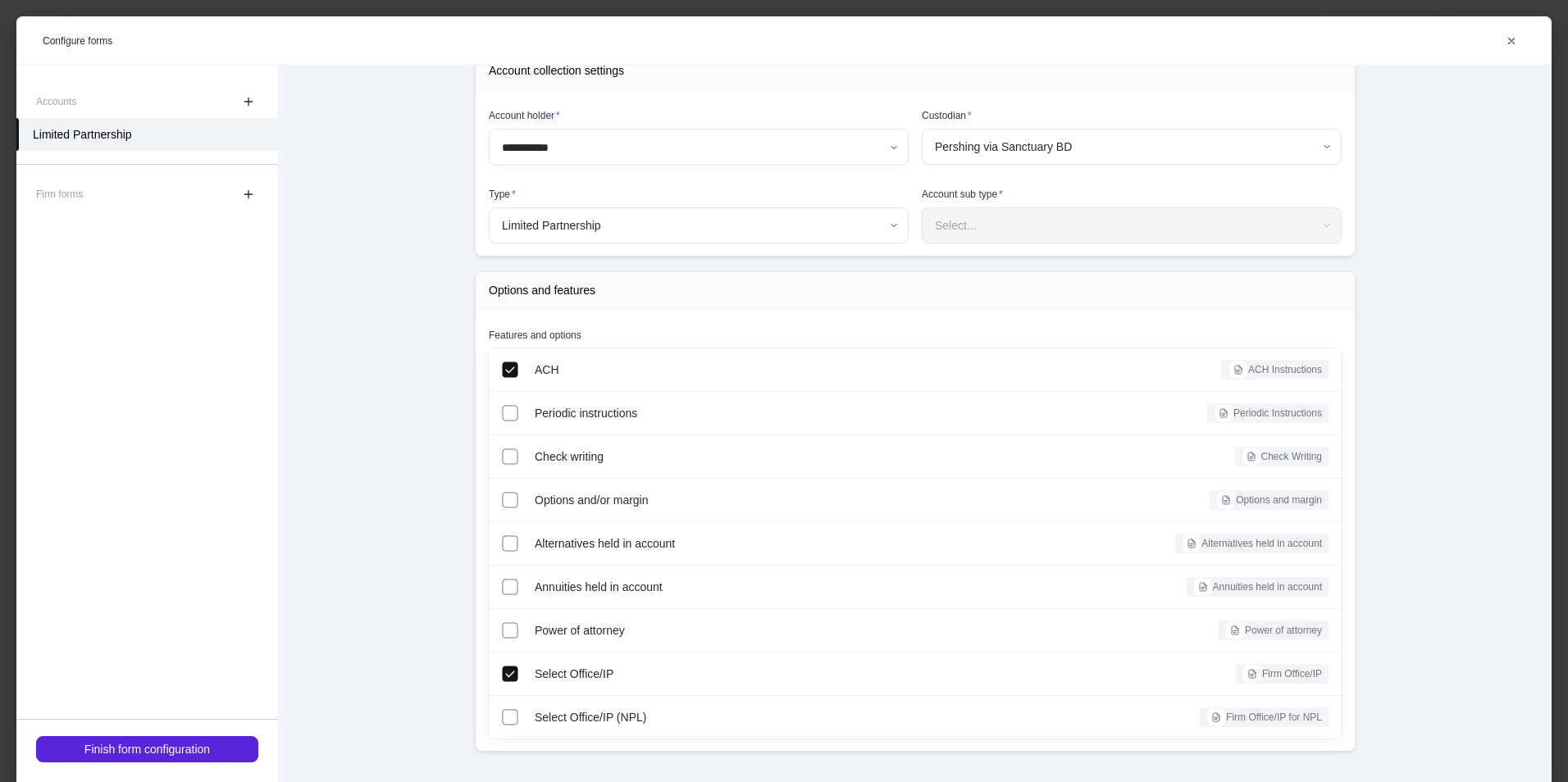 scroll, scrollTop: 120, scrollLeft: 0, axis: vertical 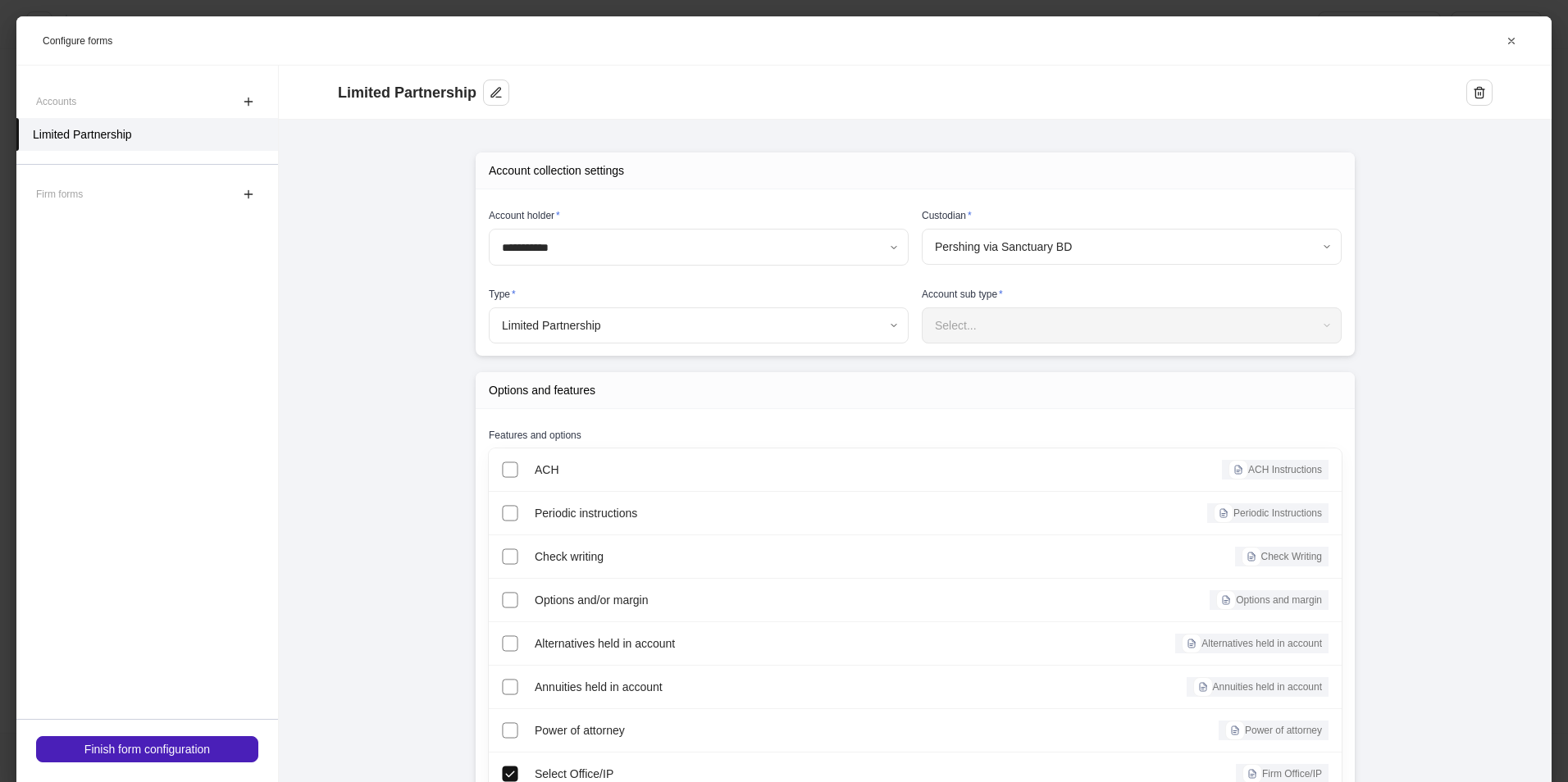 click on "Finish form configuration" at bounding box center (147, 749) 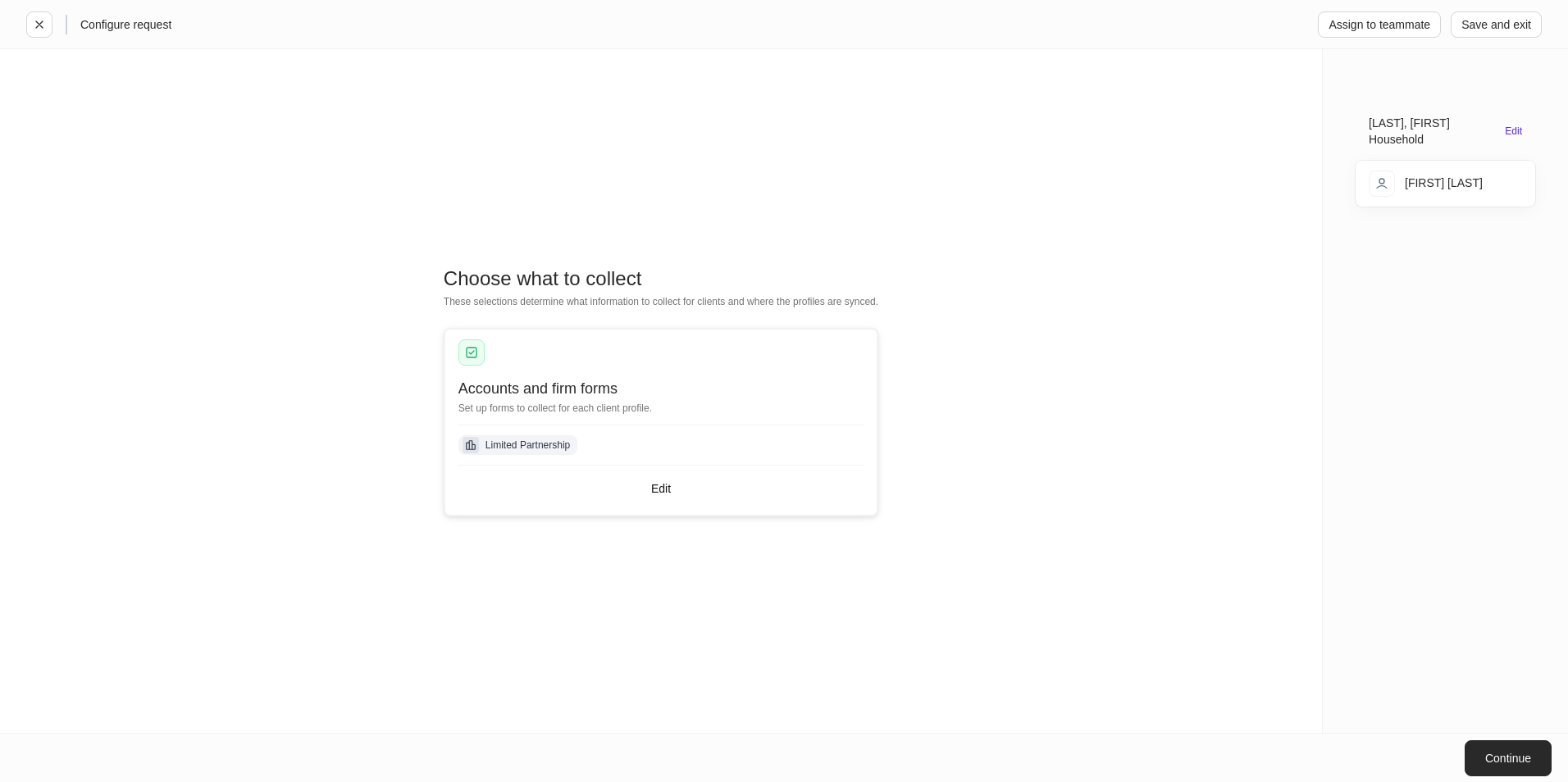 click on "Continue" at bounding box center (1508, 758) 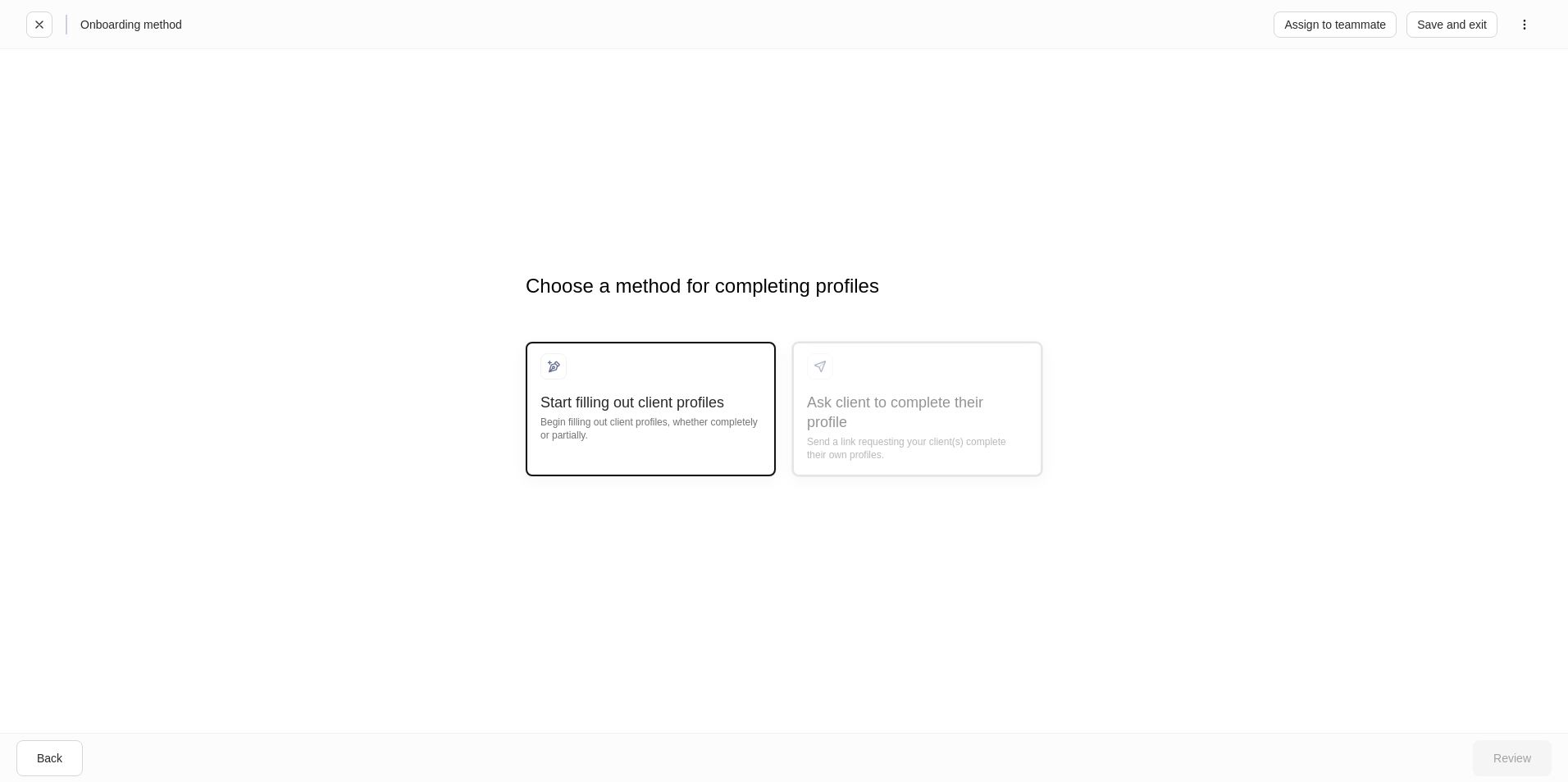 click on "Begin filling out client profiles, whether completely or partially." at bounding box center (650, 427) 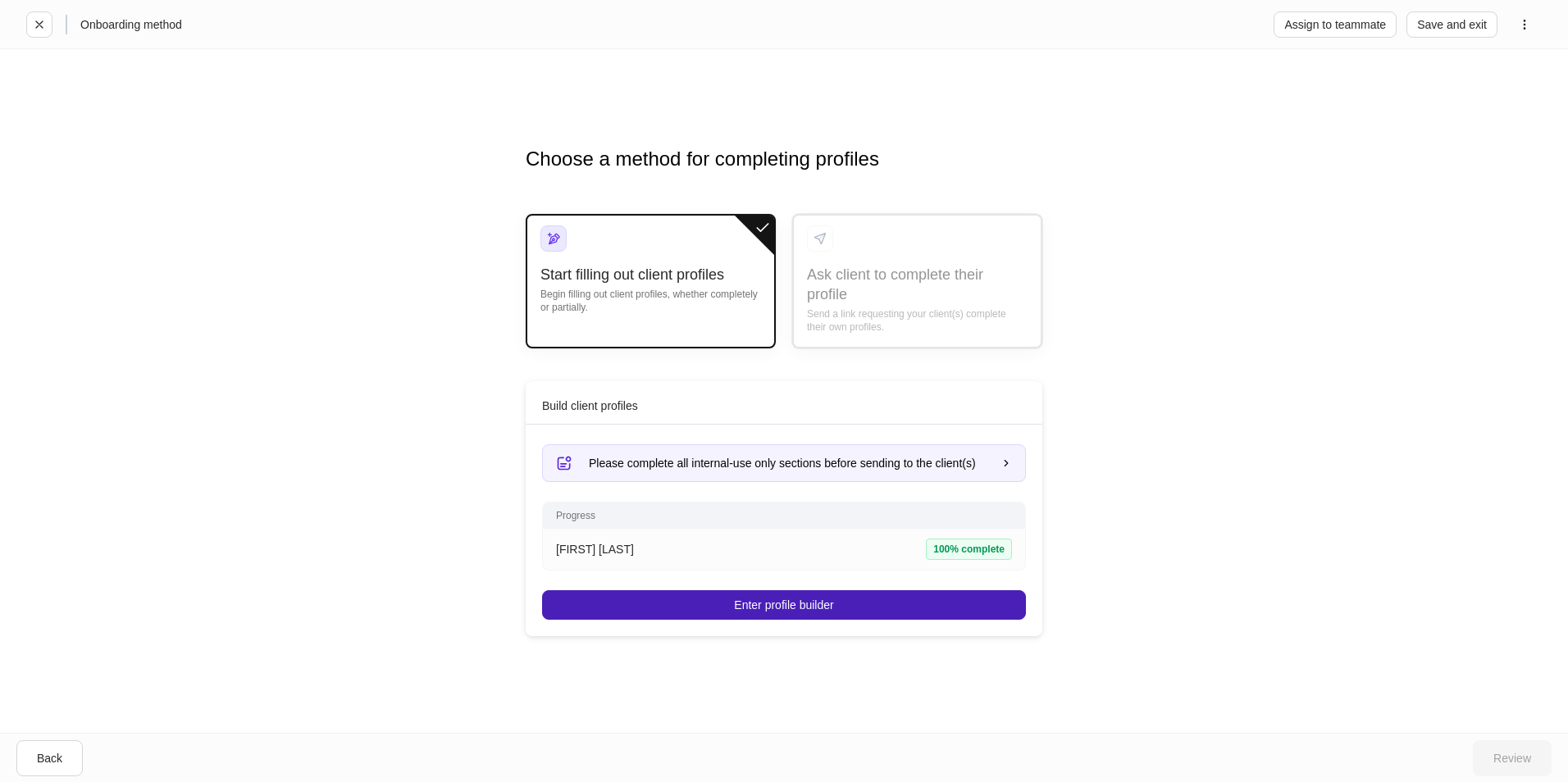 click on "Enter profile builder" at bounding box center (784, 605) 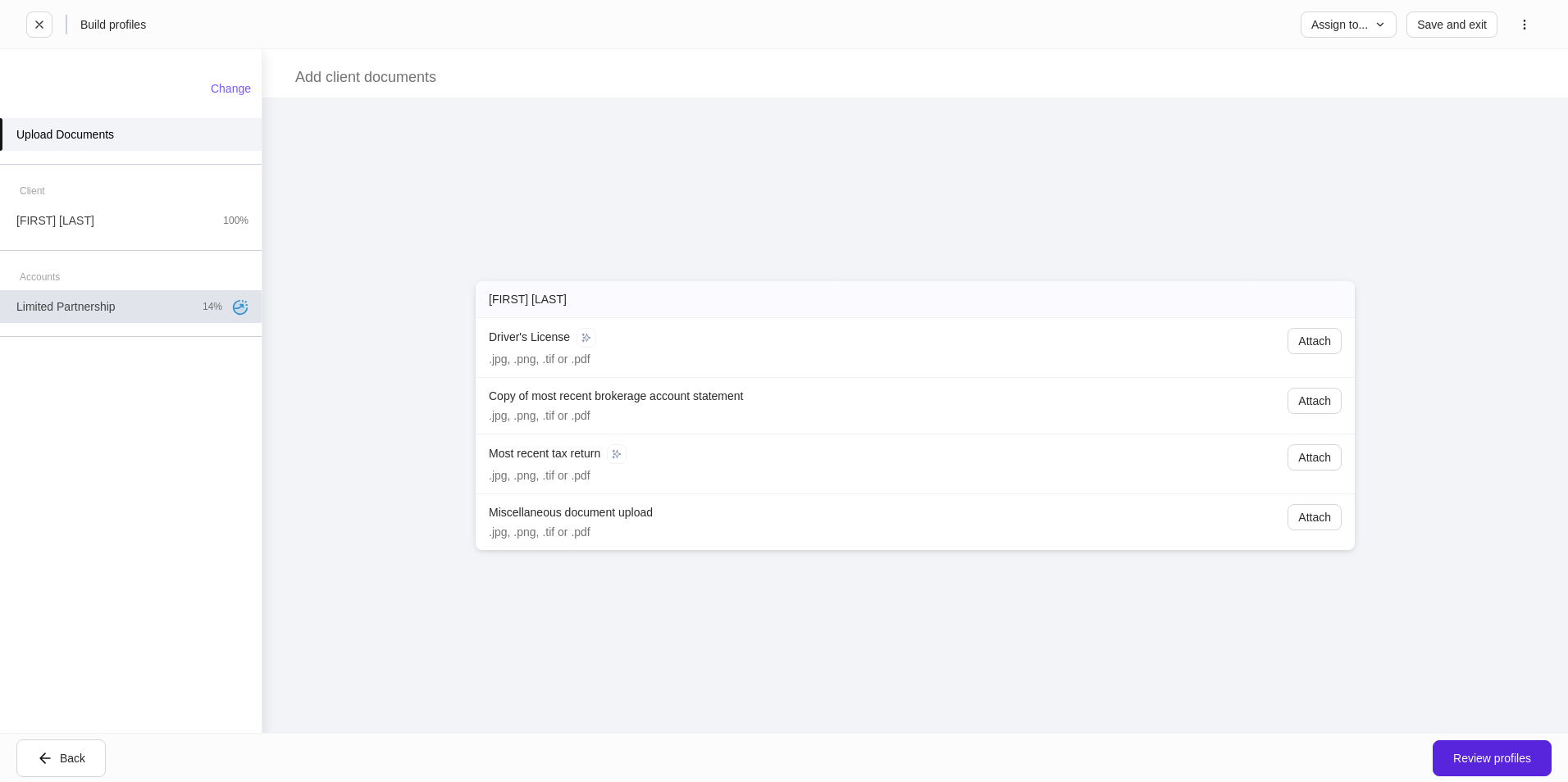 click on "Limited Partnership" at bounding box center (66, 307) 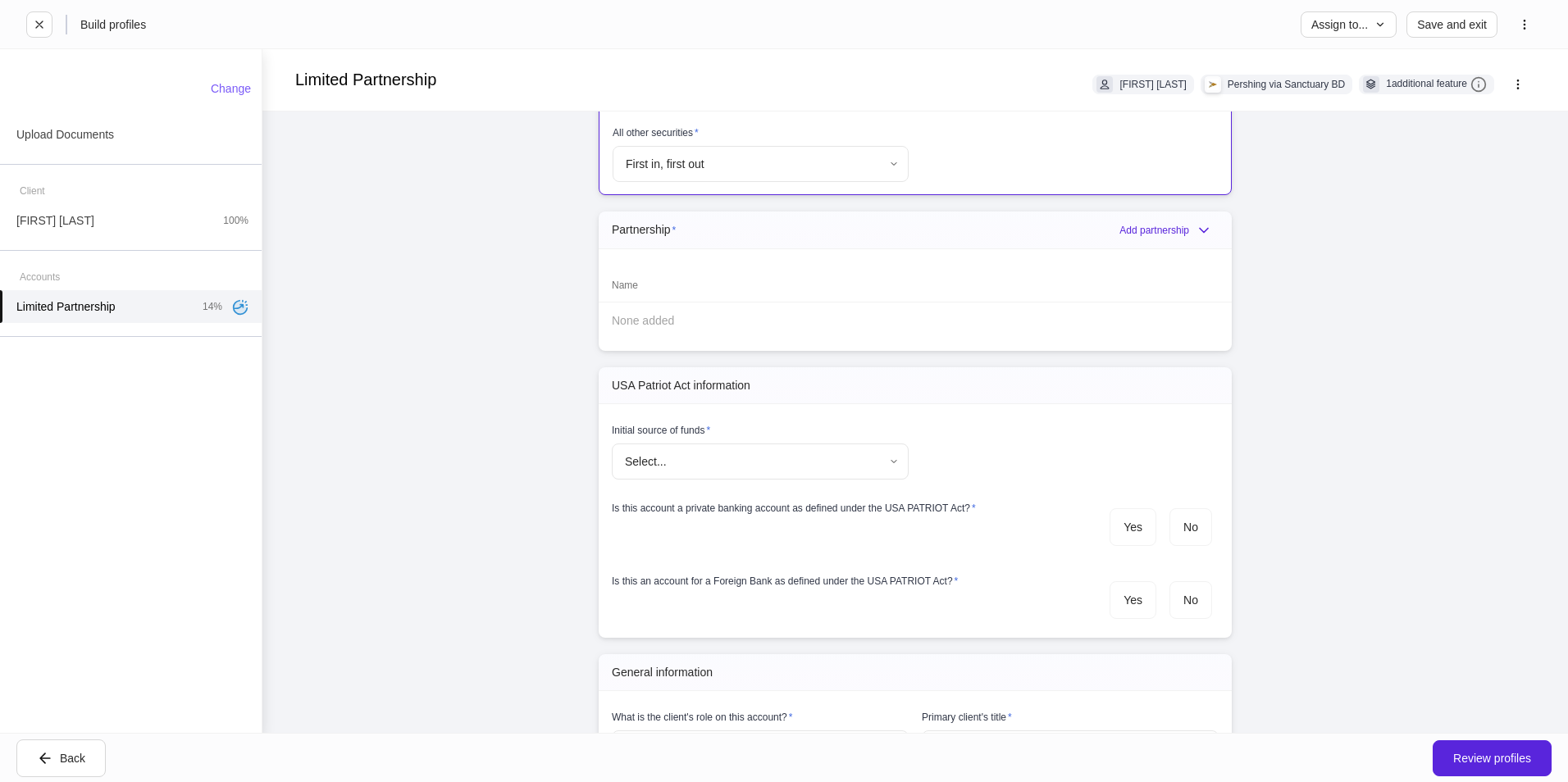 scroll, scrollTop: 820, scrollLeft: 0, axis: vertical 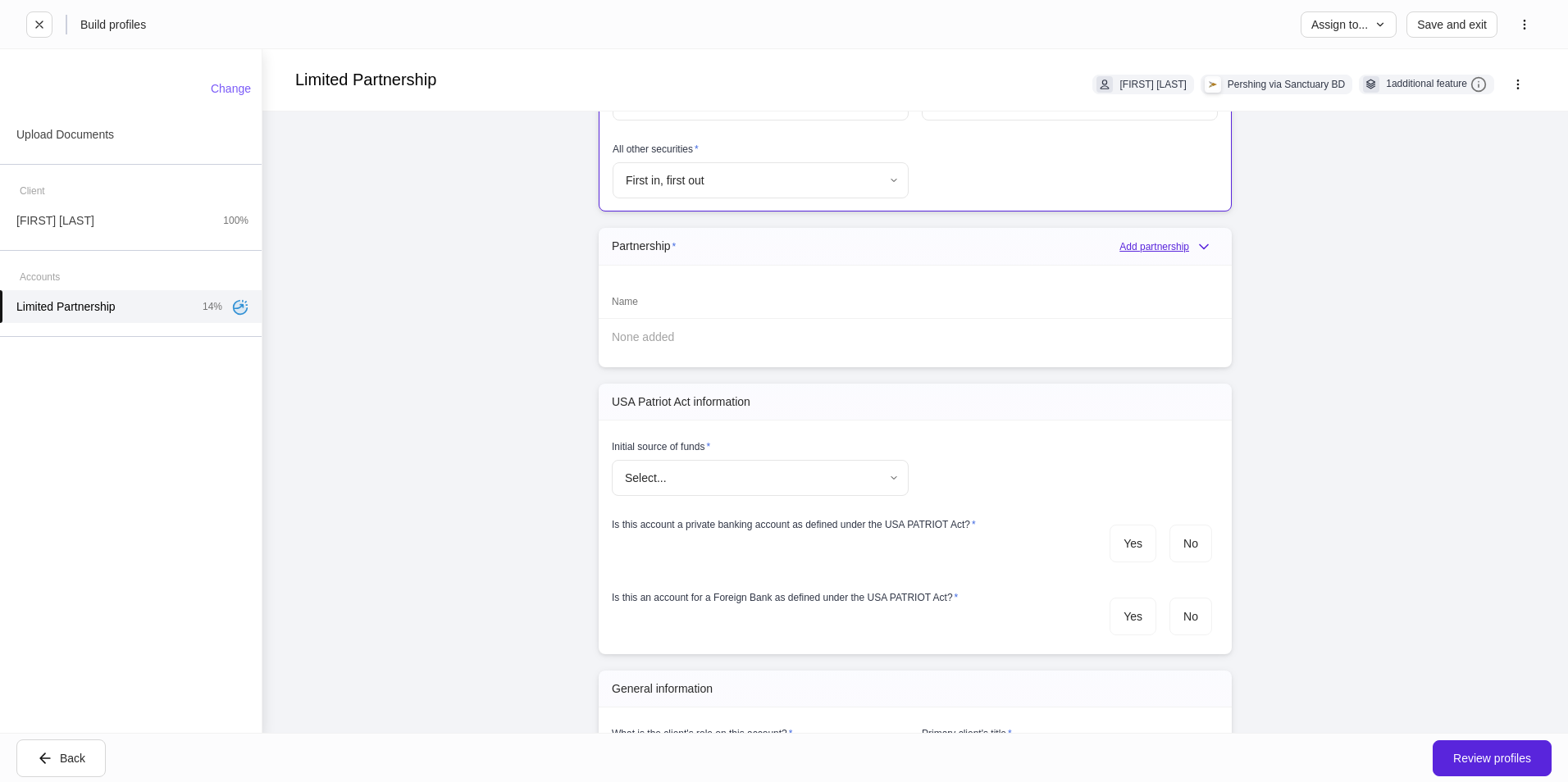 click on "Add partnership" at bounding box center (1169, 247) 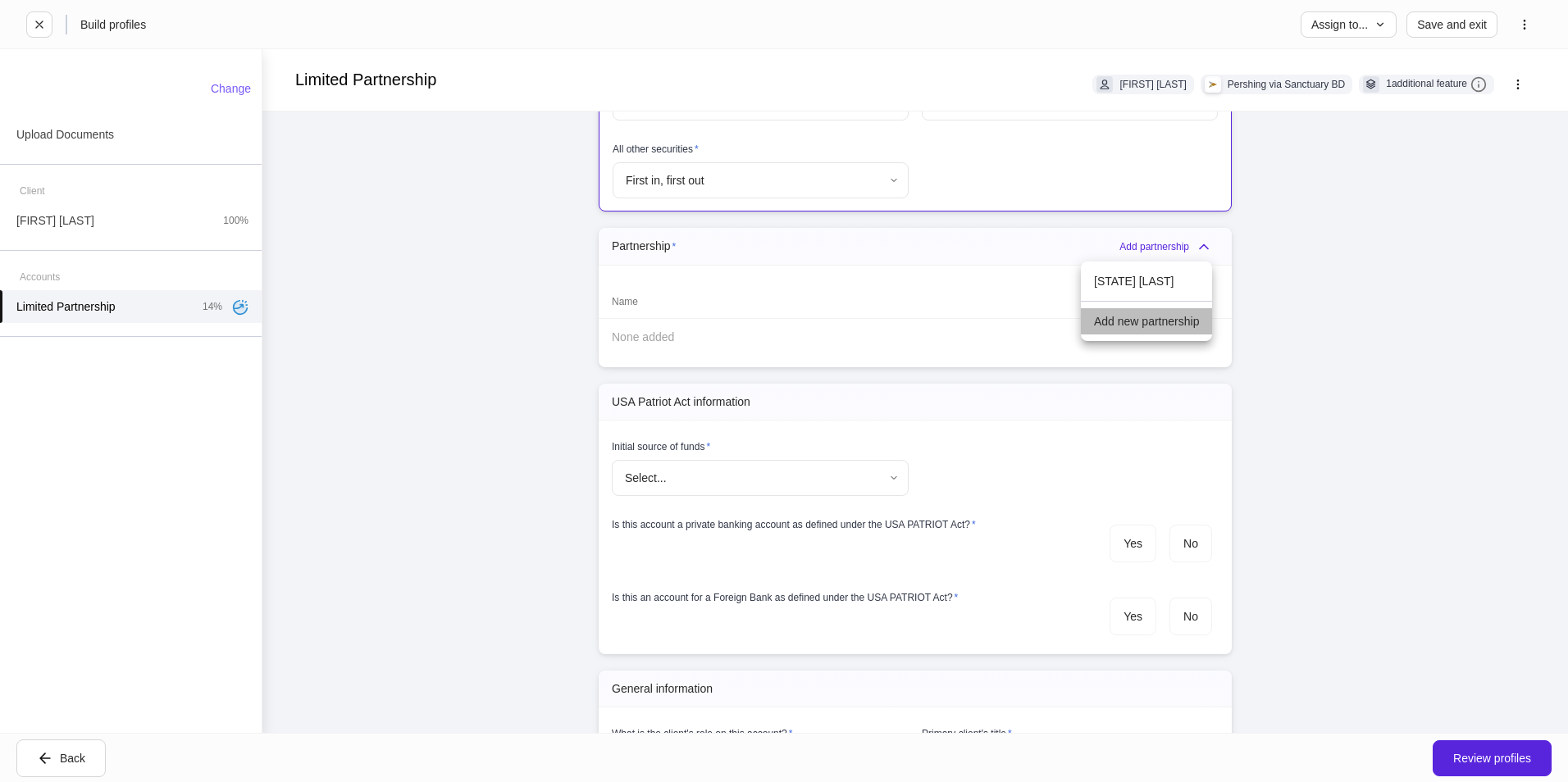 click on "Add new partnership" at bounding box center (1146, 321) 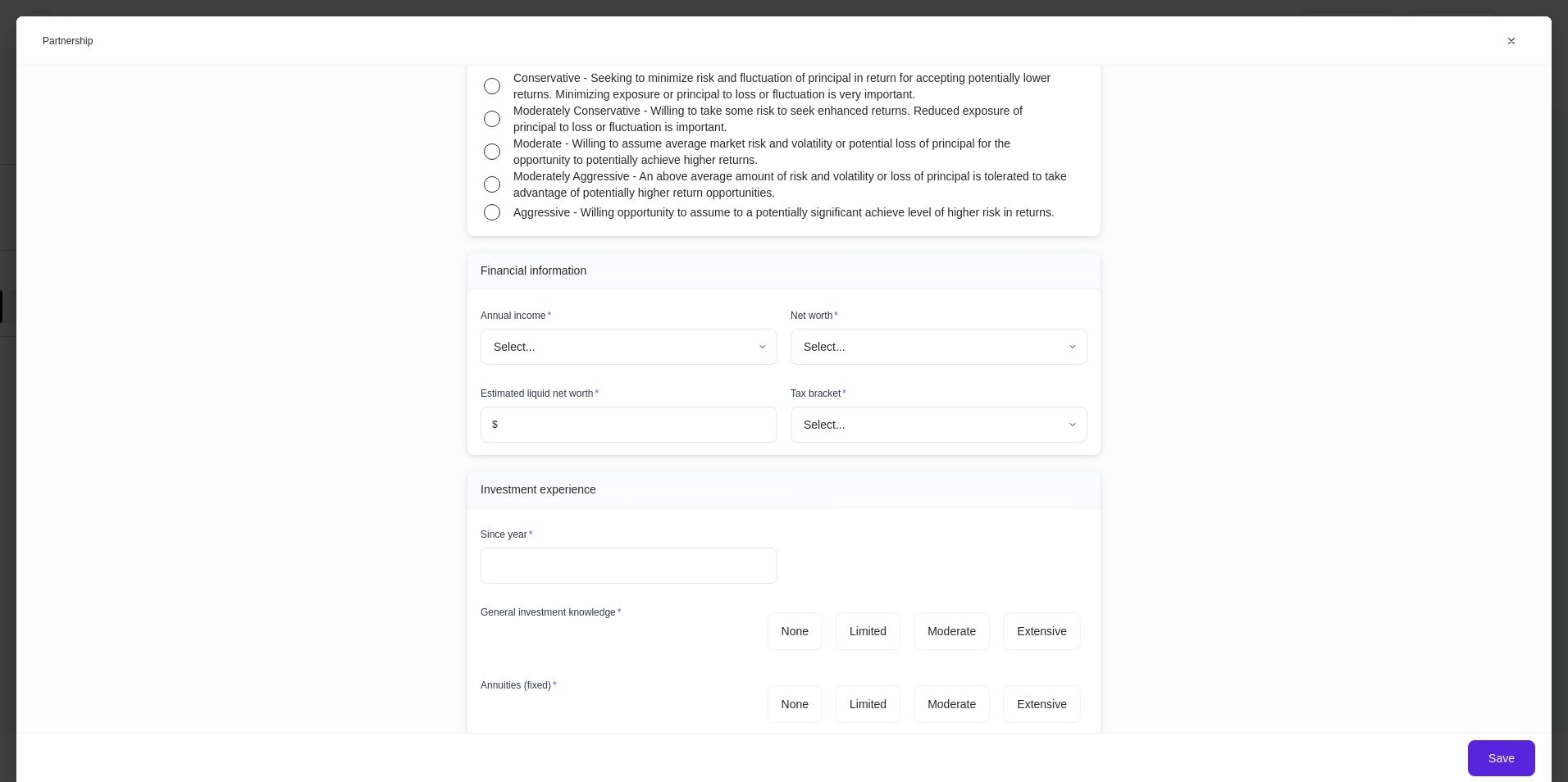 scroll, scrollTop: 1394, scrollLeft: 0, axis: vertical 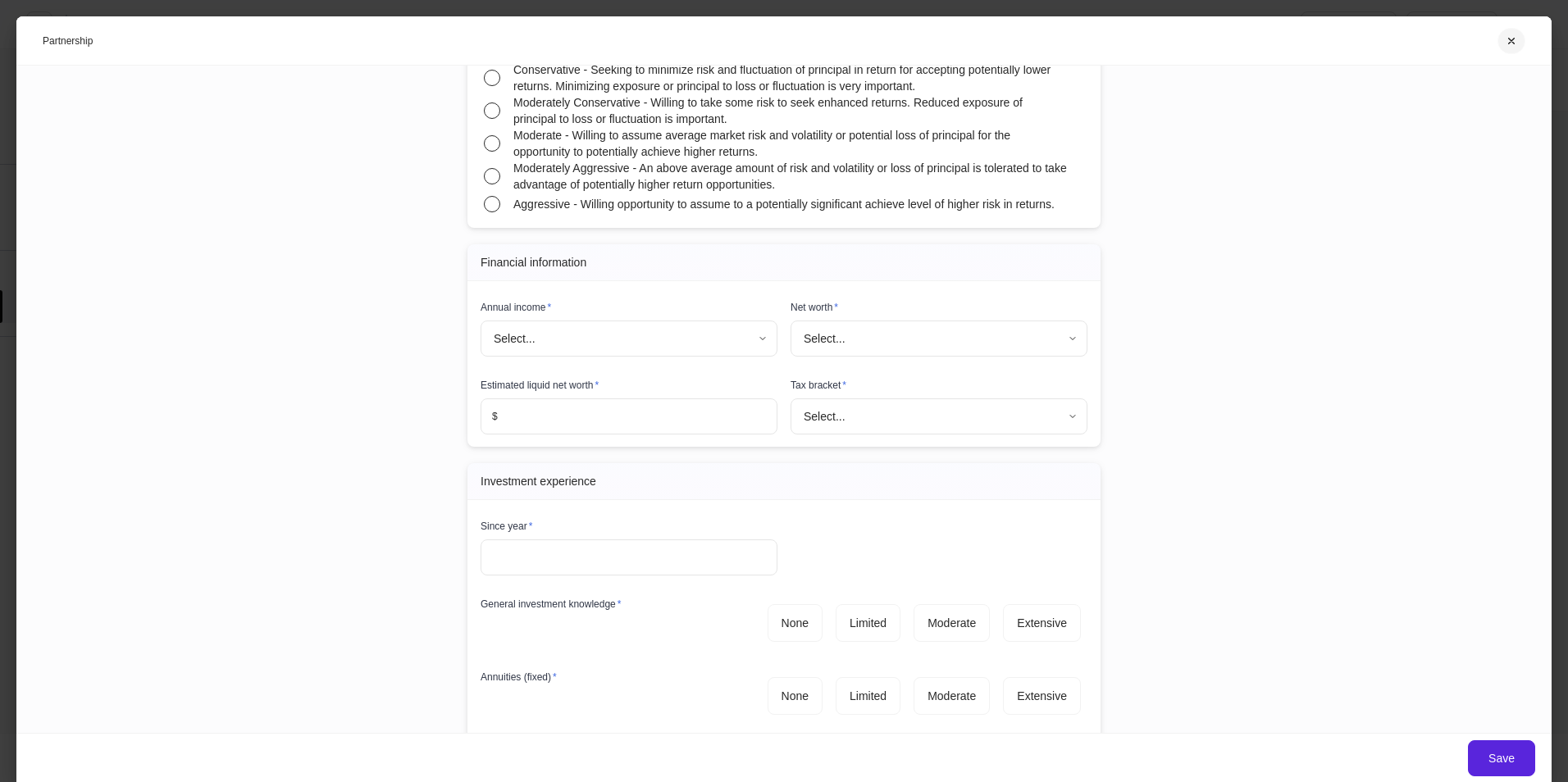 click at bounding box center [1511, 41] 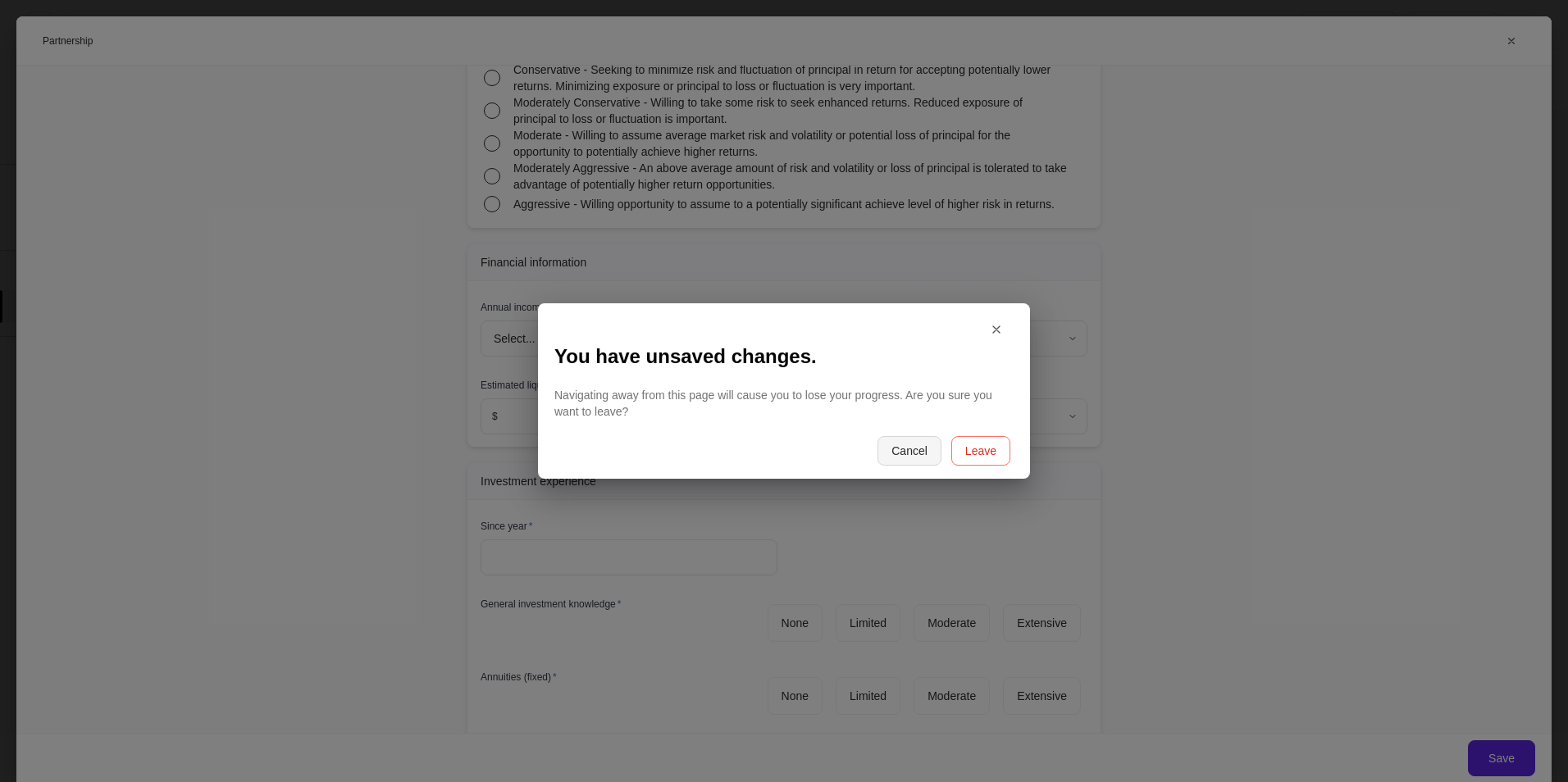 click on "Cancel" at bounding box center [909, 451] 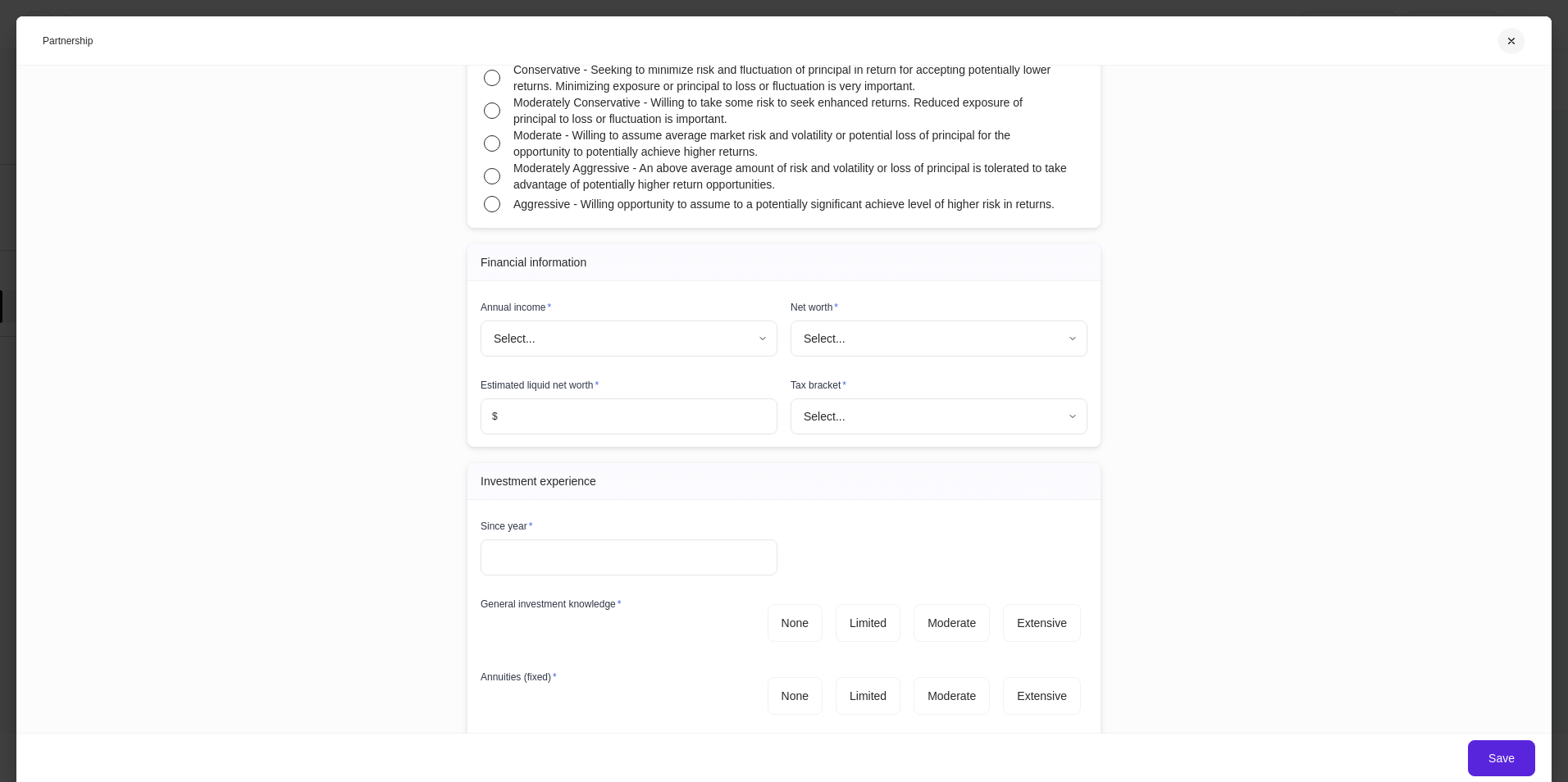 click at bounding box center (1511, 41) 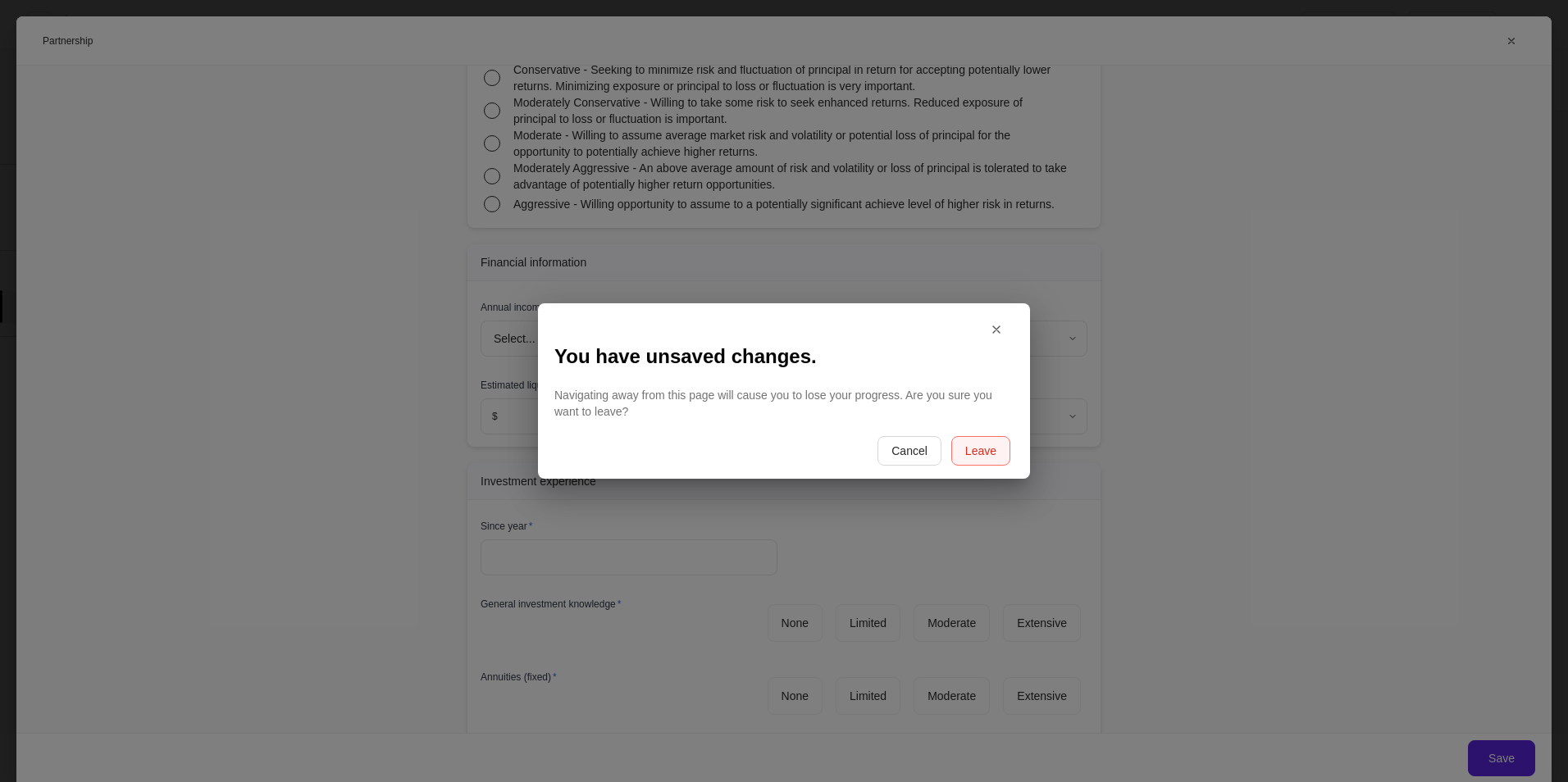 click on "Leave" at bounding box center [981, 451] 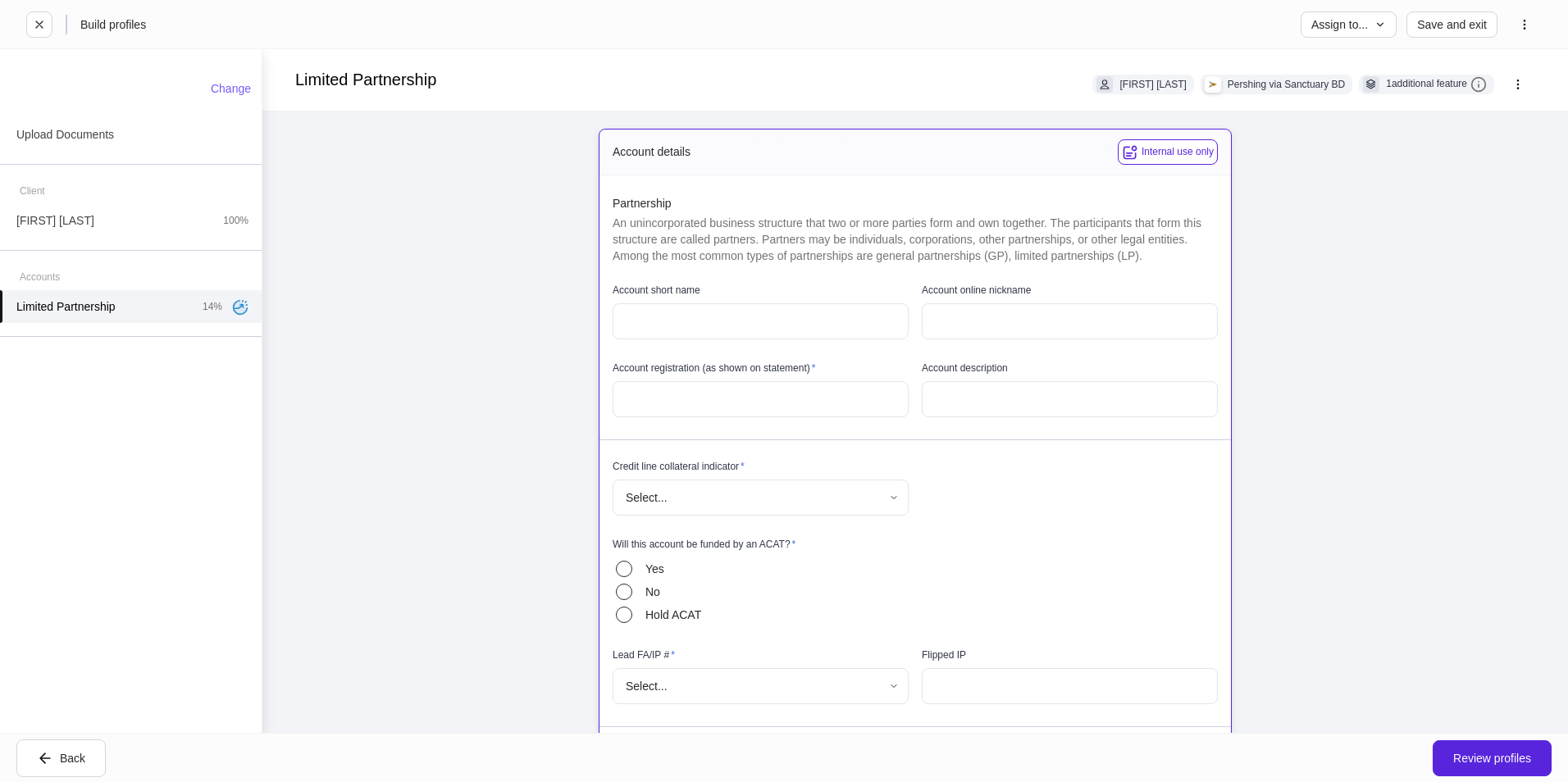 scroll, scrollTop: 0, scrollLeft: 0, axis: both 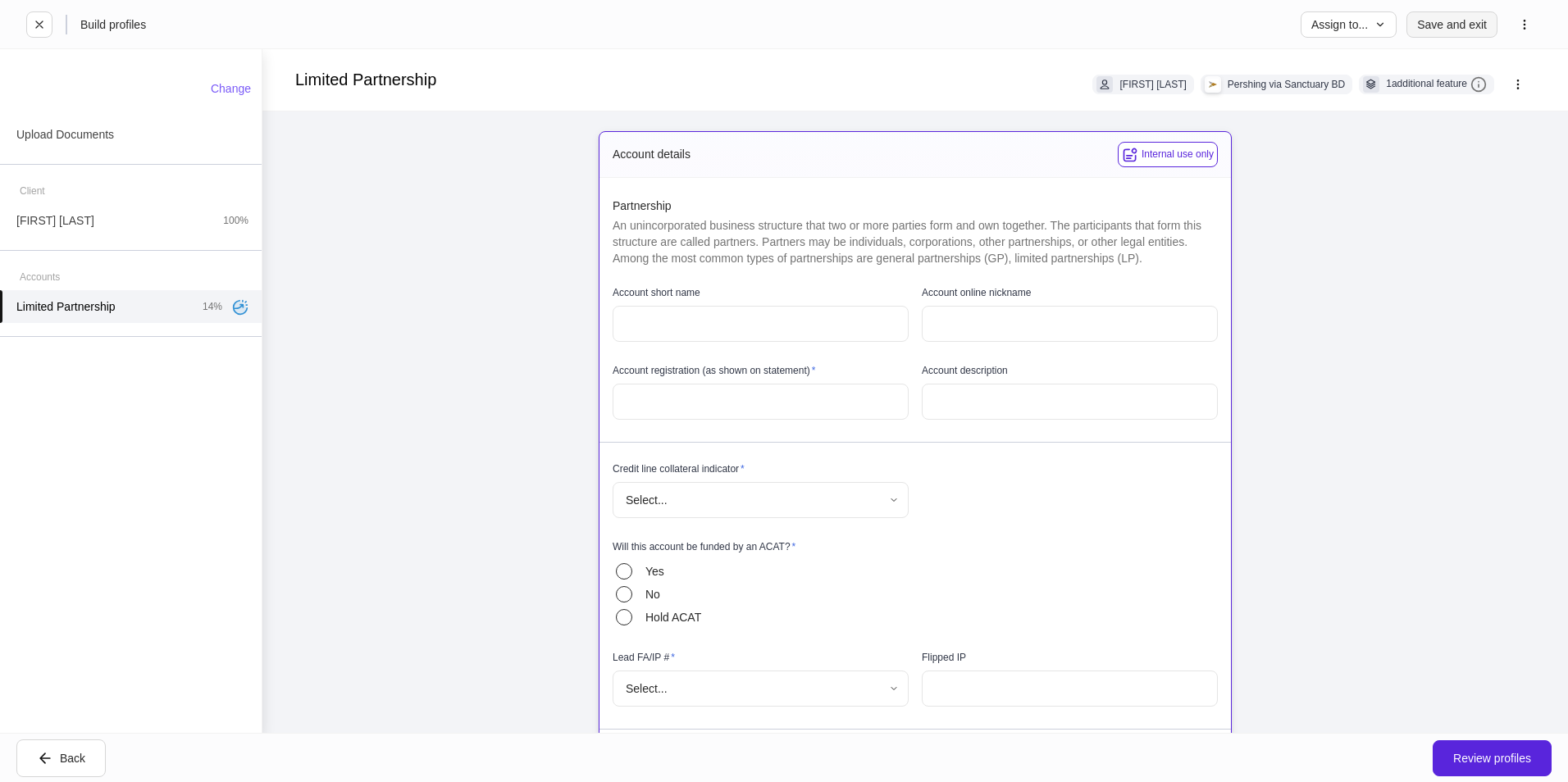 click on "Save and exit" at bounding box center (1452, 25) 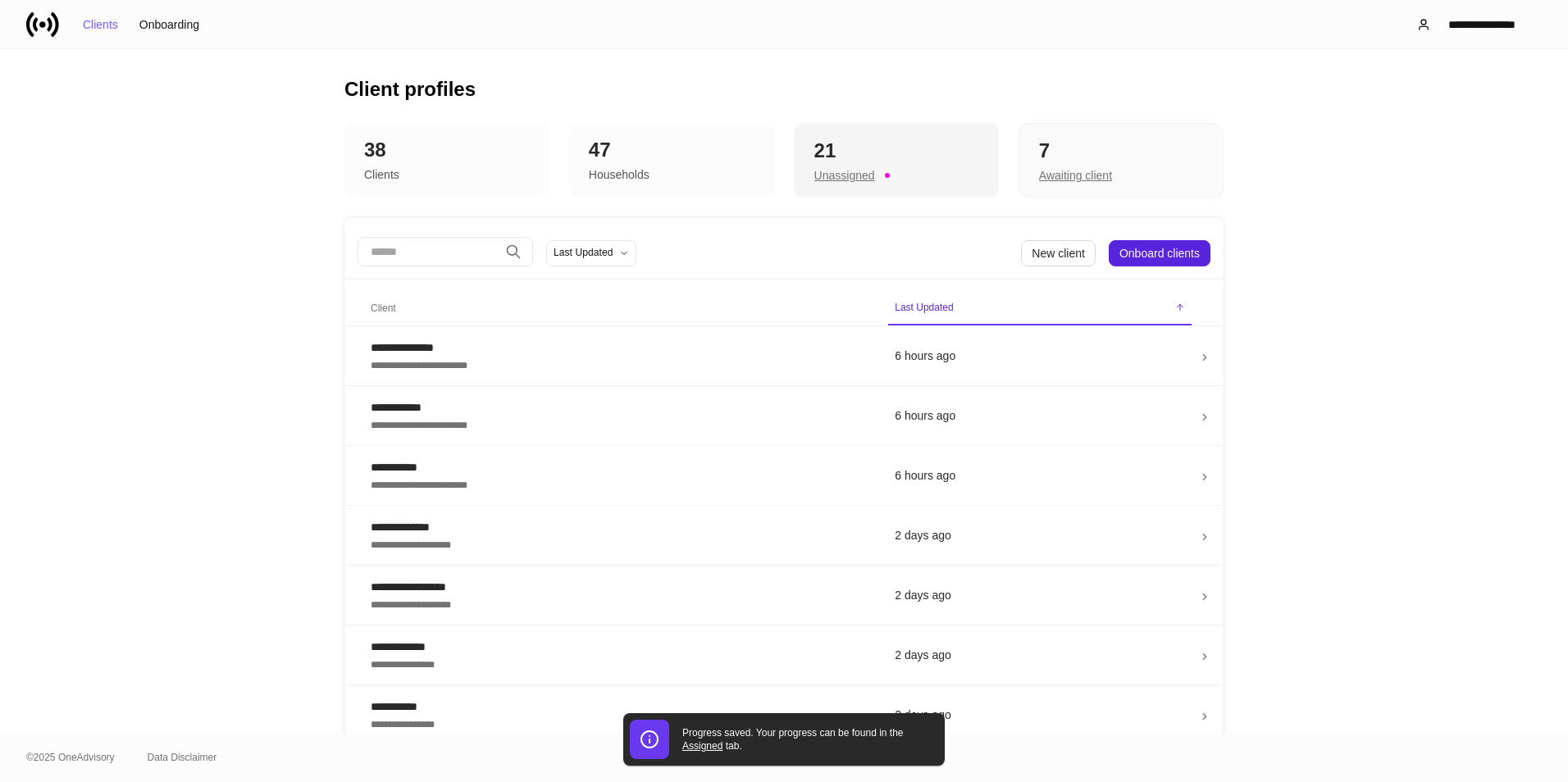 click on "Unassigned" at bounding box center [896, 174] 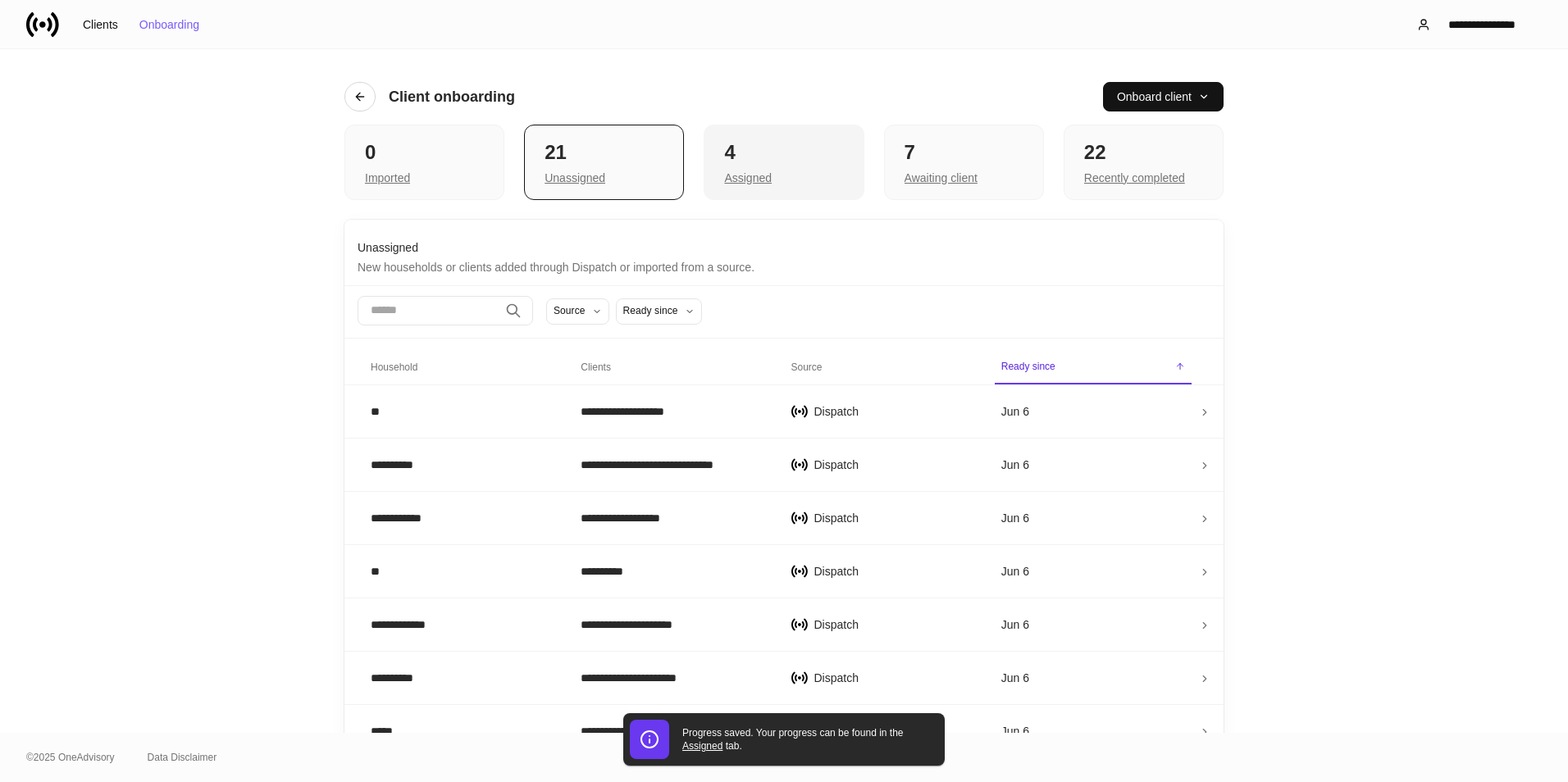 click on "4" at bounding box center (424, 152) 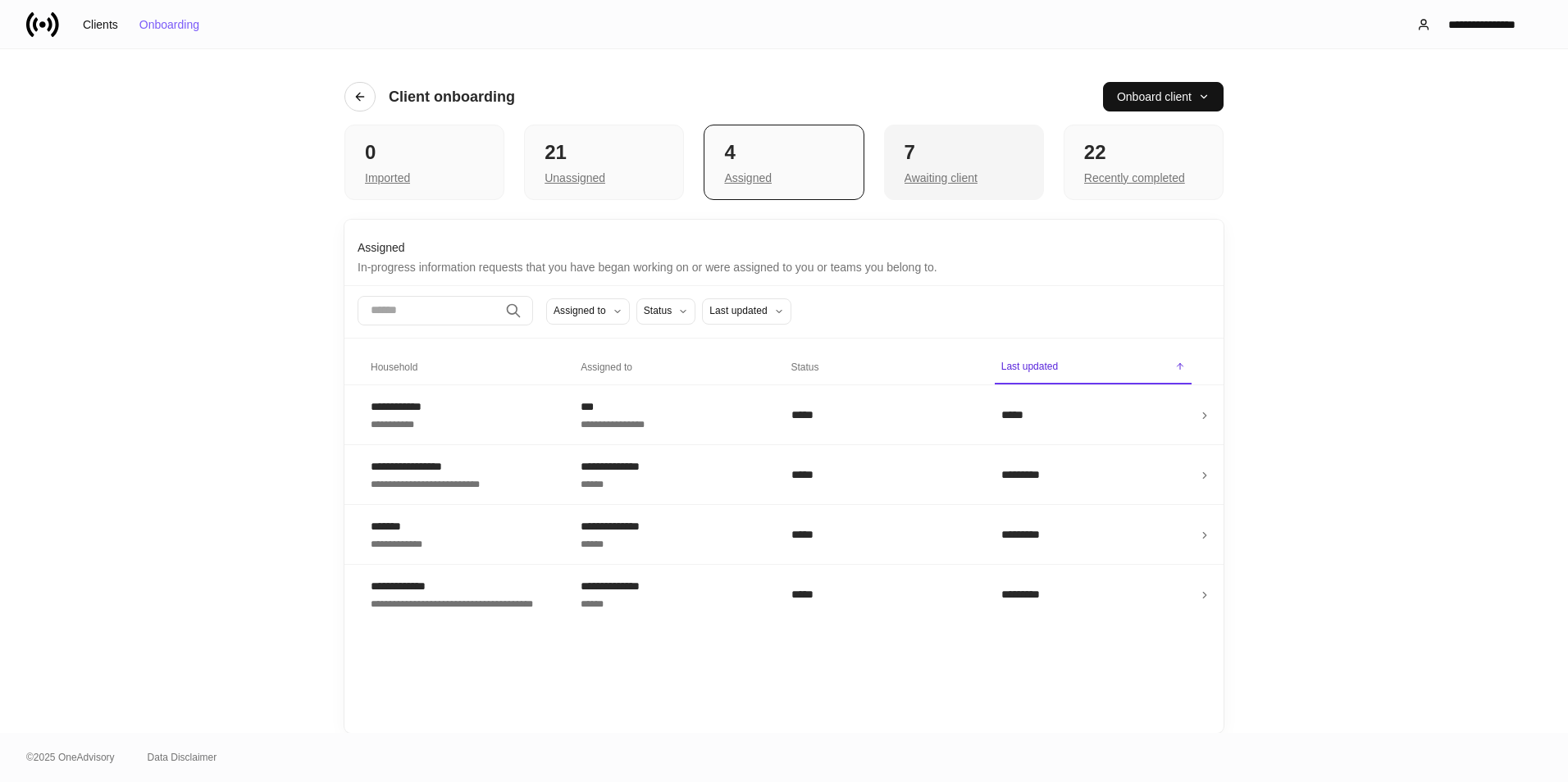 click on "7" at bounding box center [424, 152] 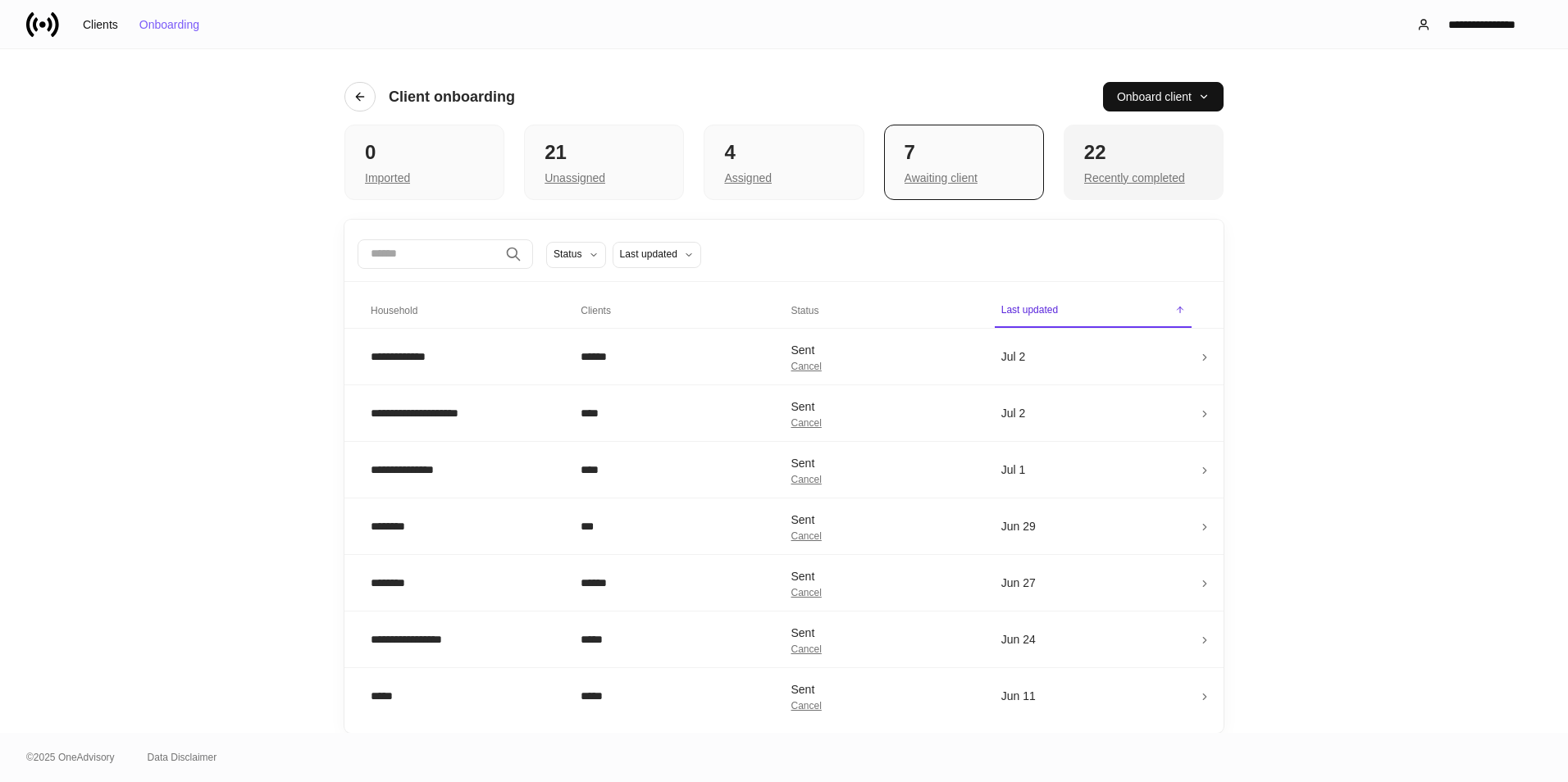 click on "Recently completed" at bounding box center (424, 176) 